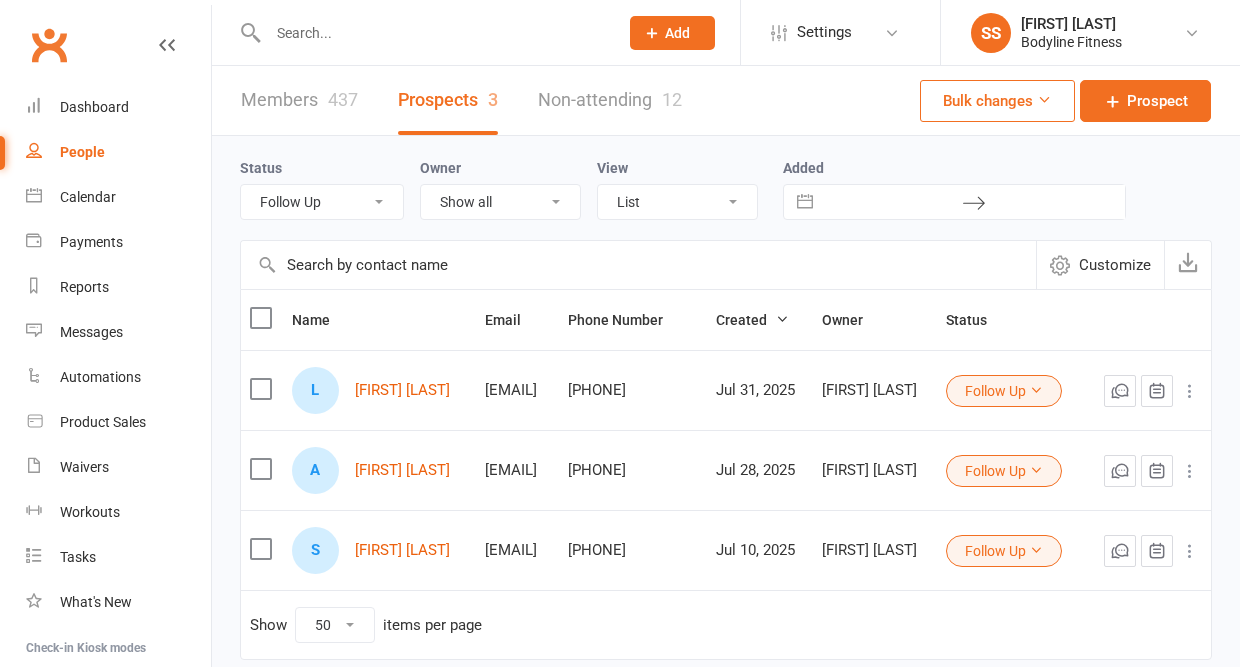 select on "Follow Up" 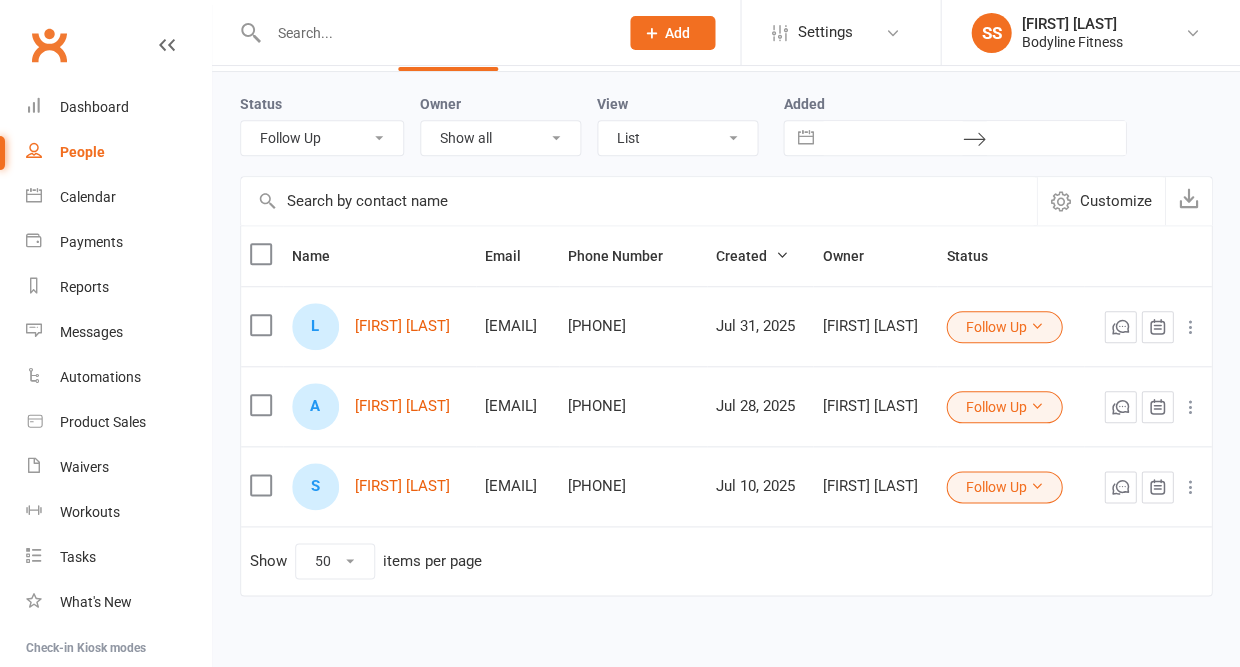scroll, scrollTop: 0, scrollLeft: 0, axis: both 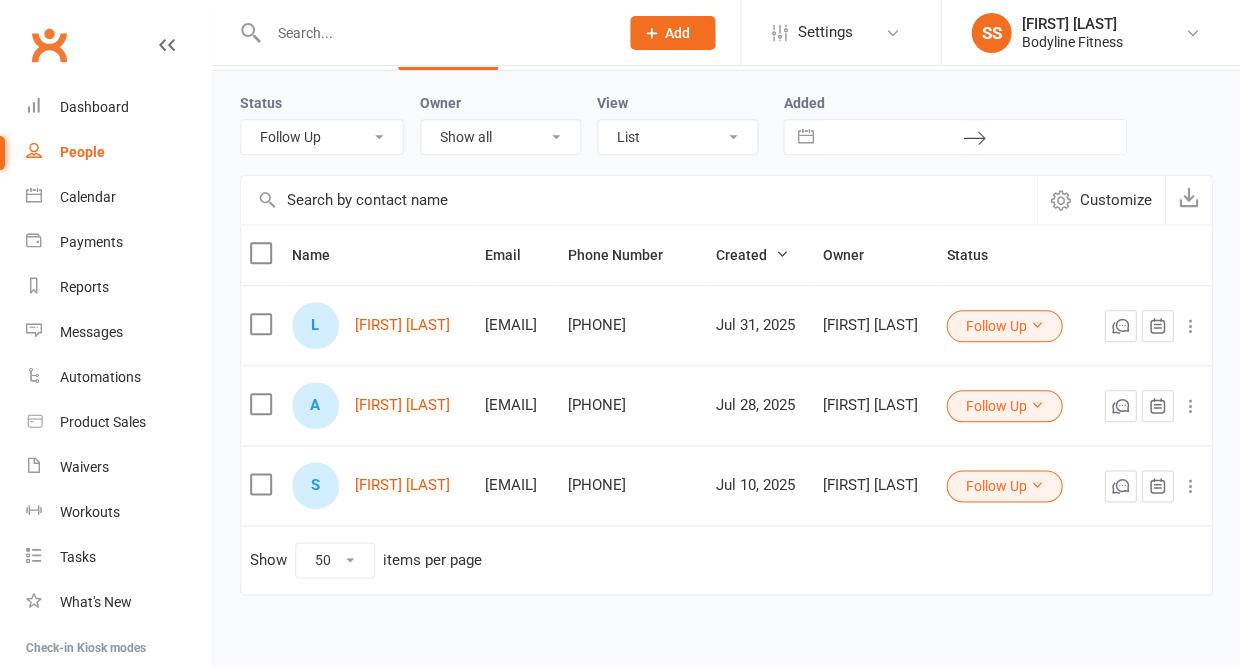 click at bounding box center [433, 33] 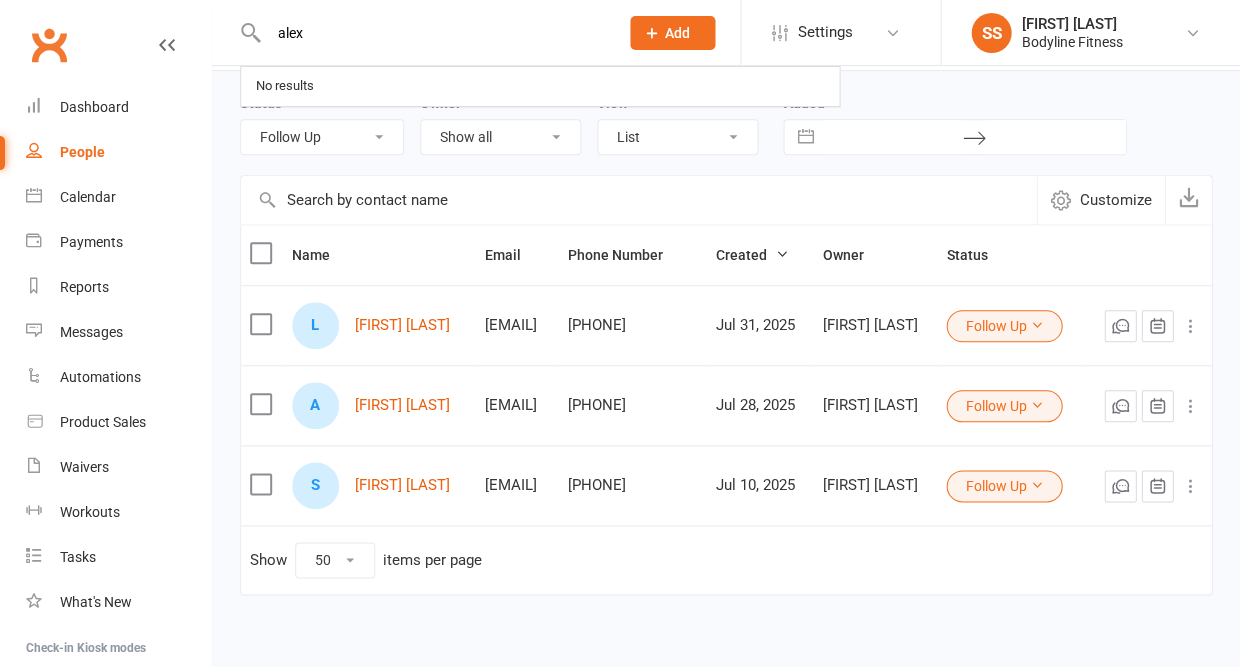 type on "Alex" 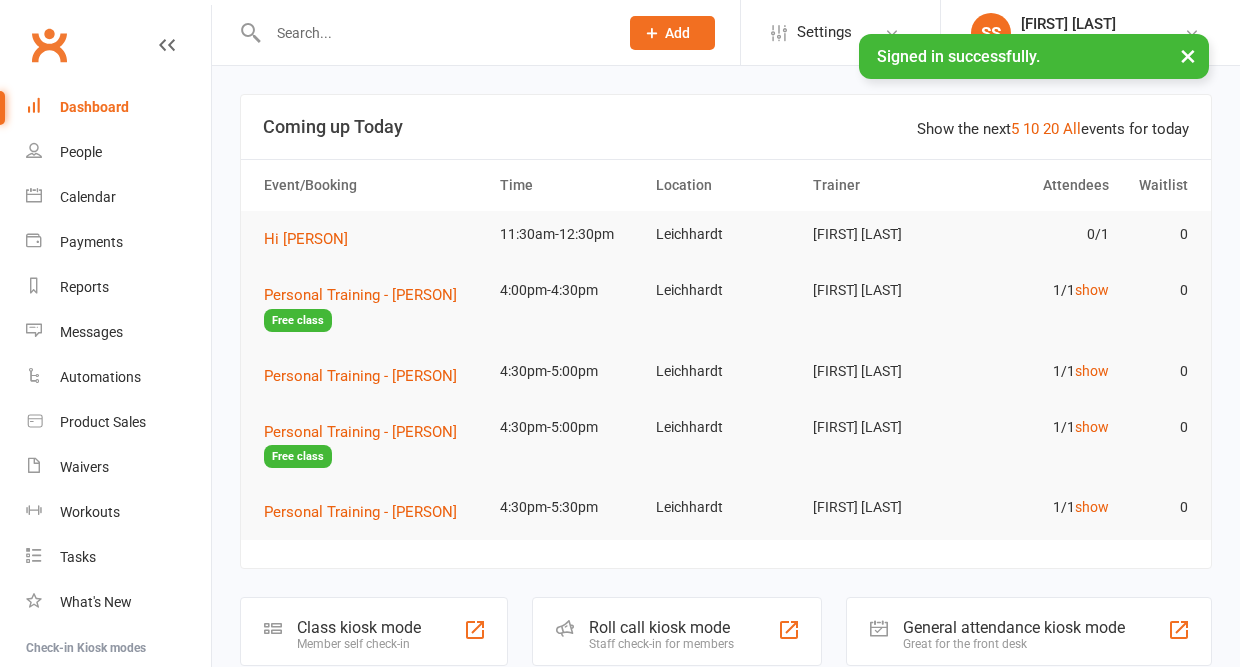 scroll, scrollTop: 0, scrollLeft: 0, axis: both 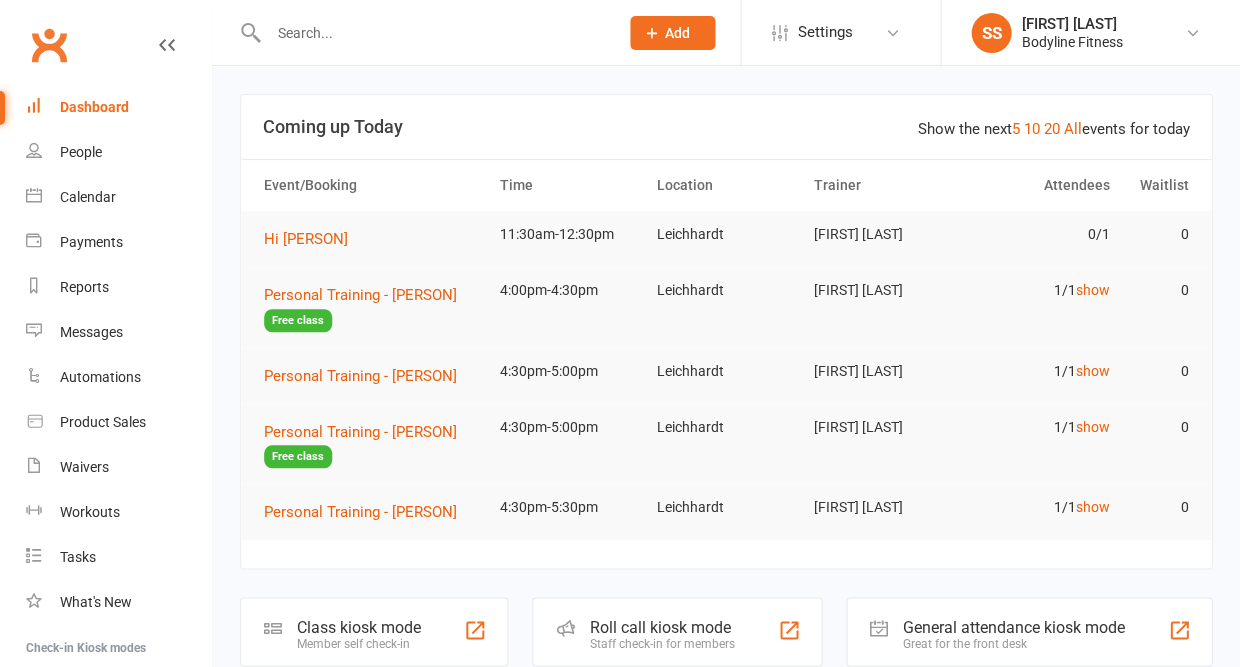 click at bounding box center (433, 33) 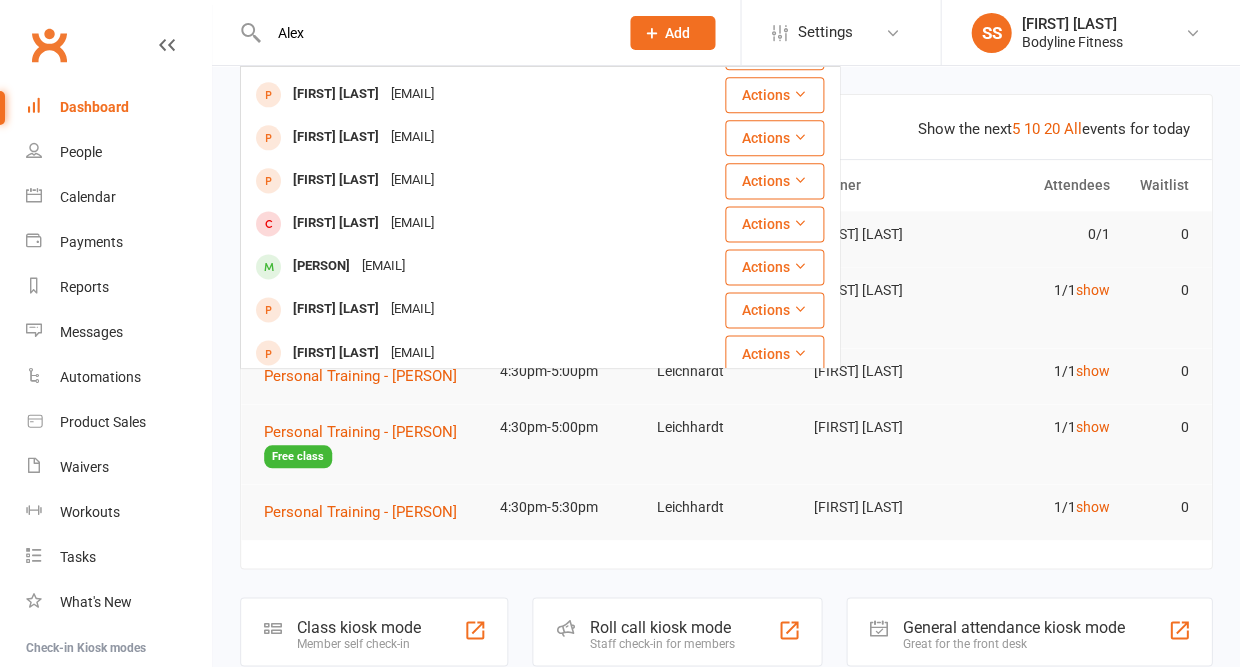 scroll, scrollTop: 426, scrollLeft: 0, axis: vertical 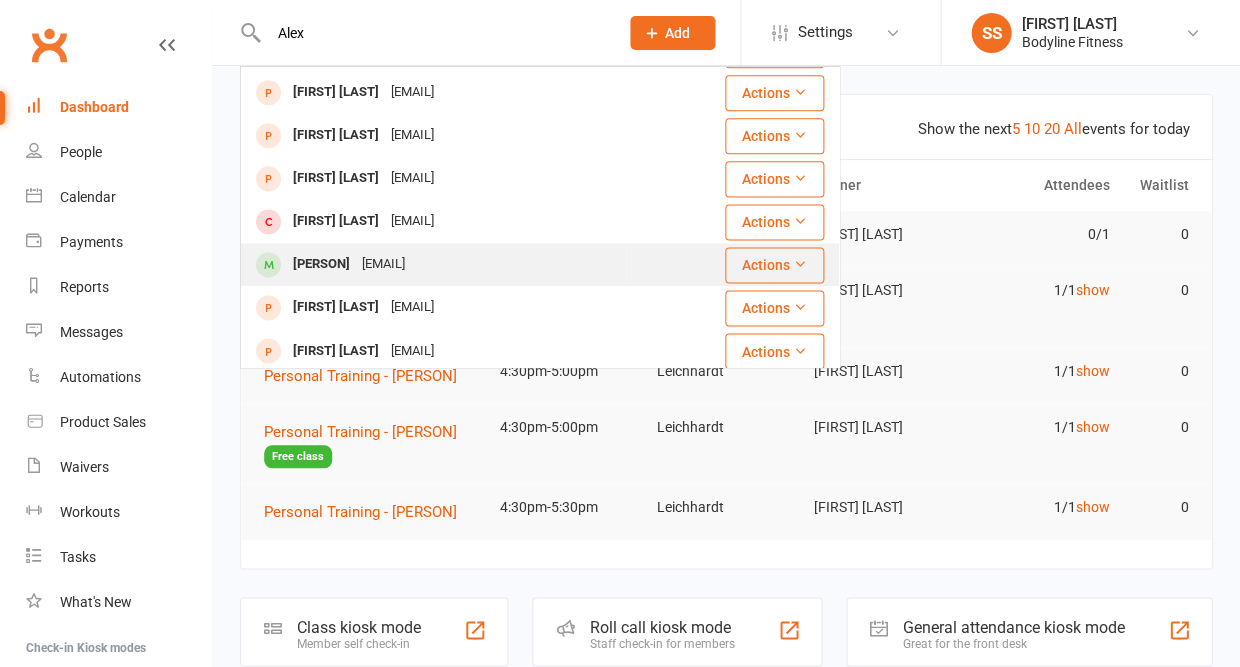 type on "Alex" 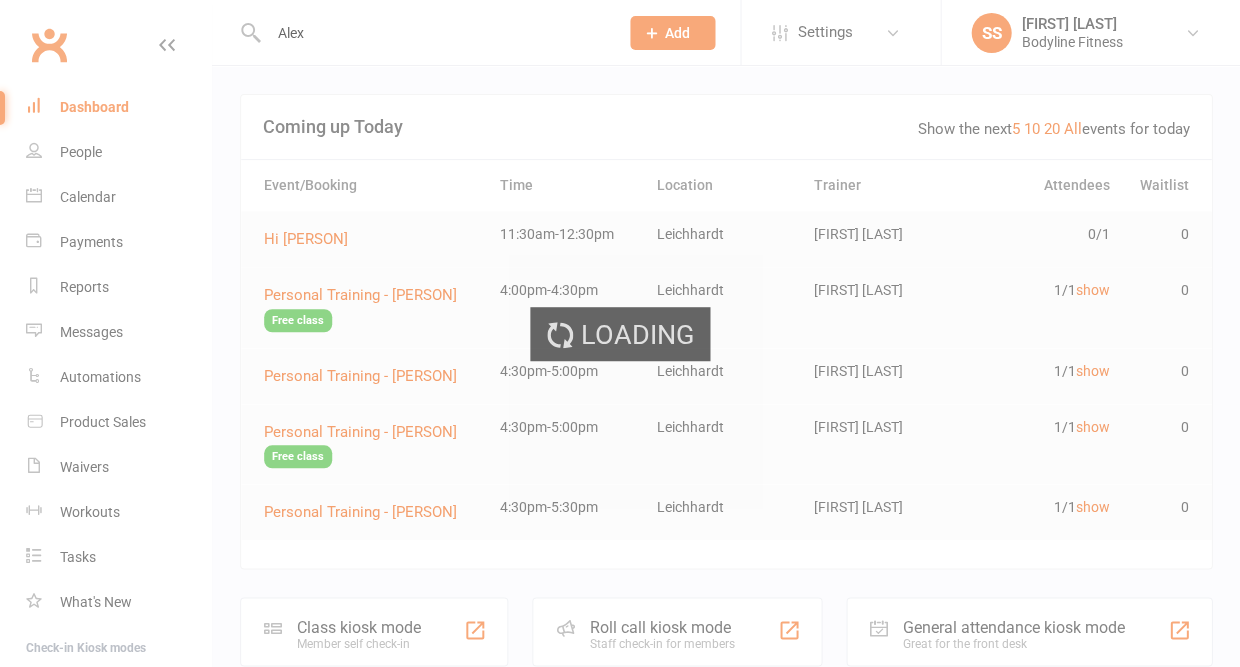 type 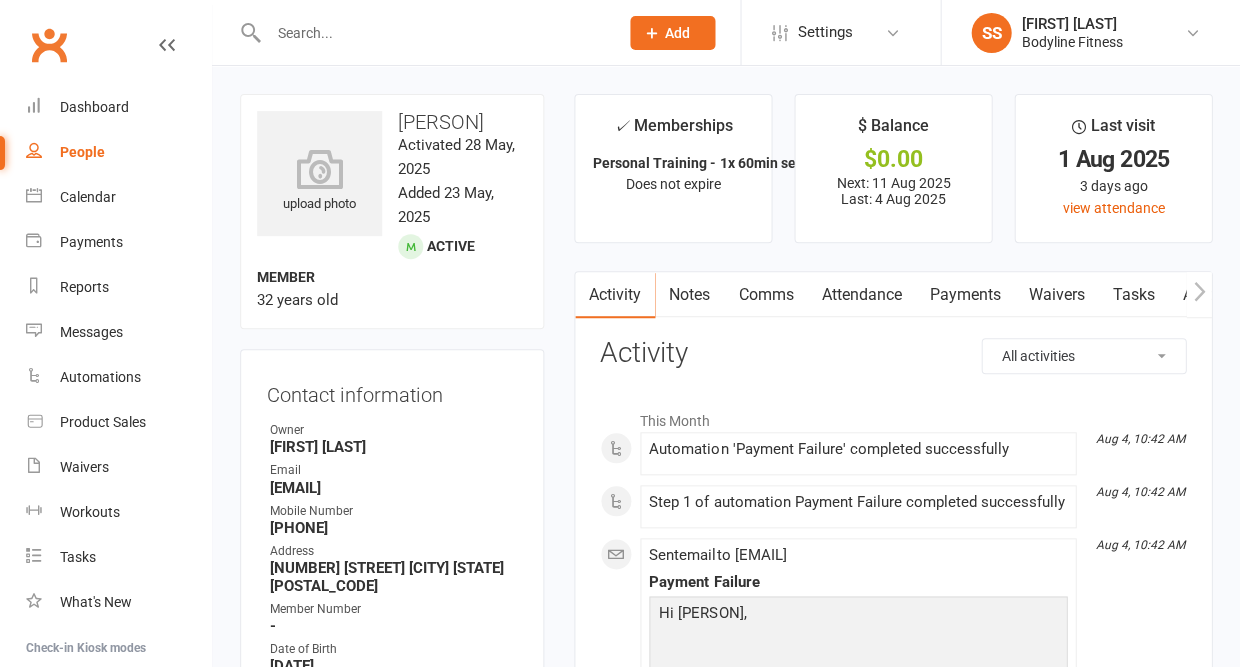 click on "Payments" at bounding box center [964, 295] 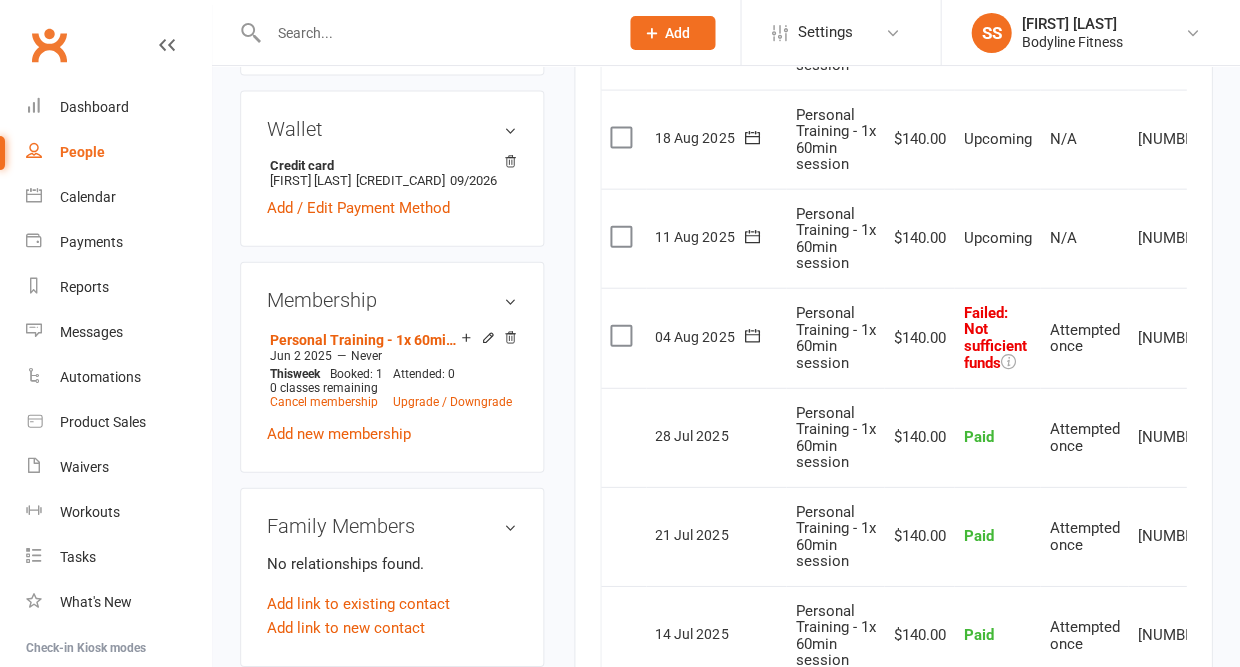 scroll, scrollTop: 731, scrollLeft: 0, axis: vertical 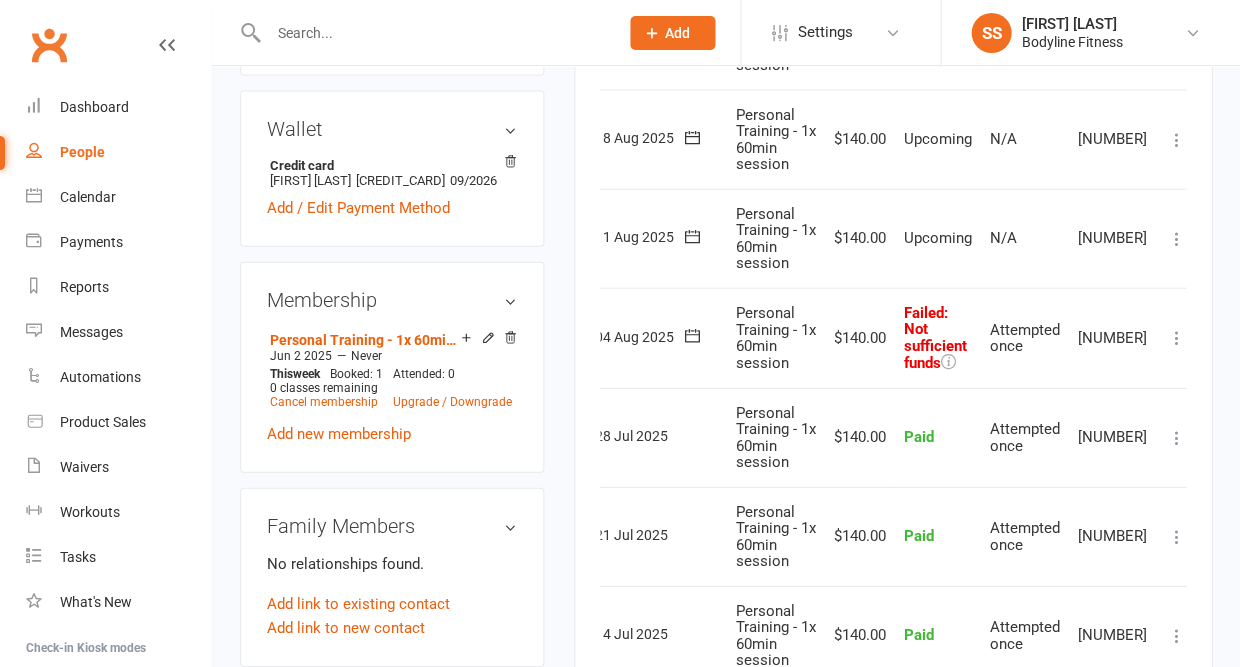 click at bounding box center [1176, 338] 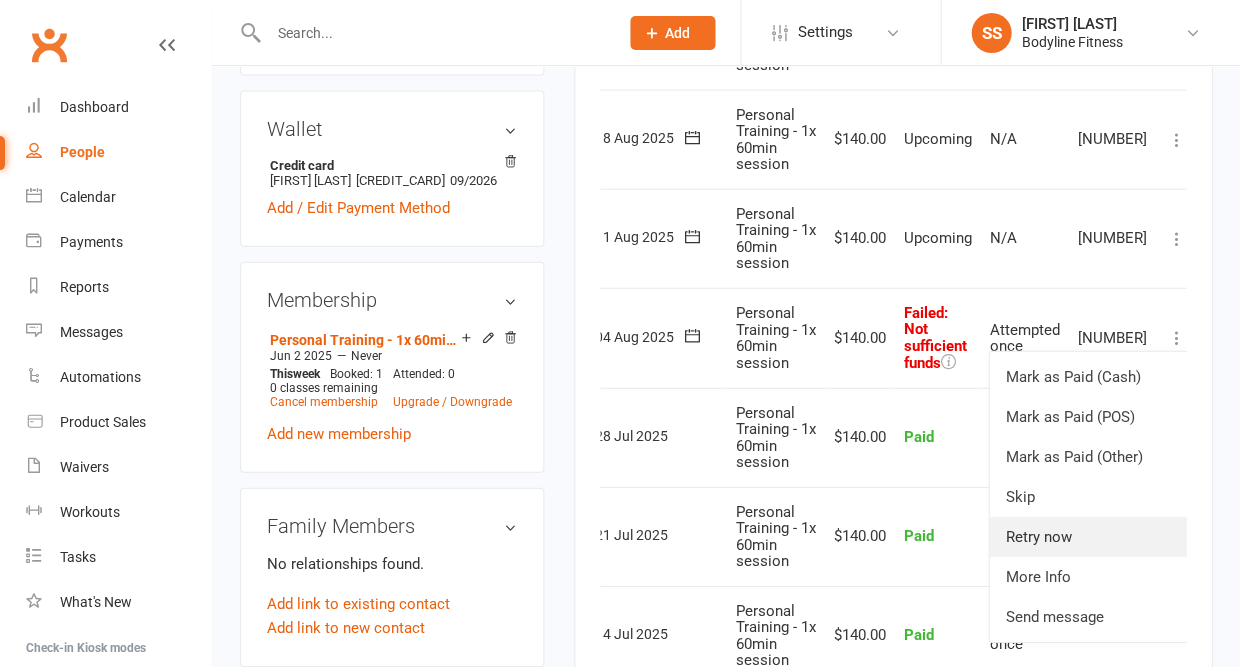 click on "Retry now" at bounding box center [1088, 537] 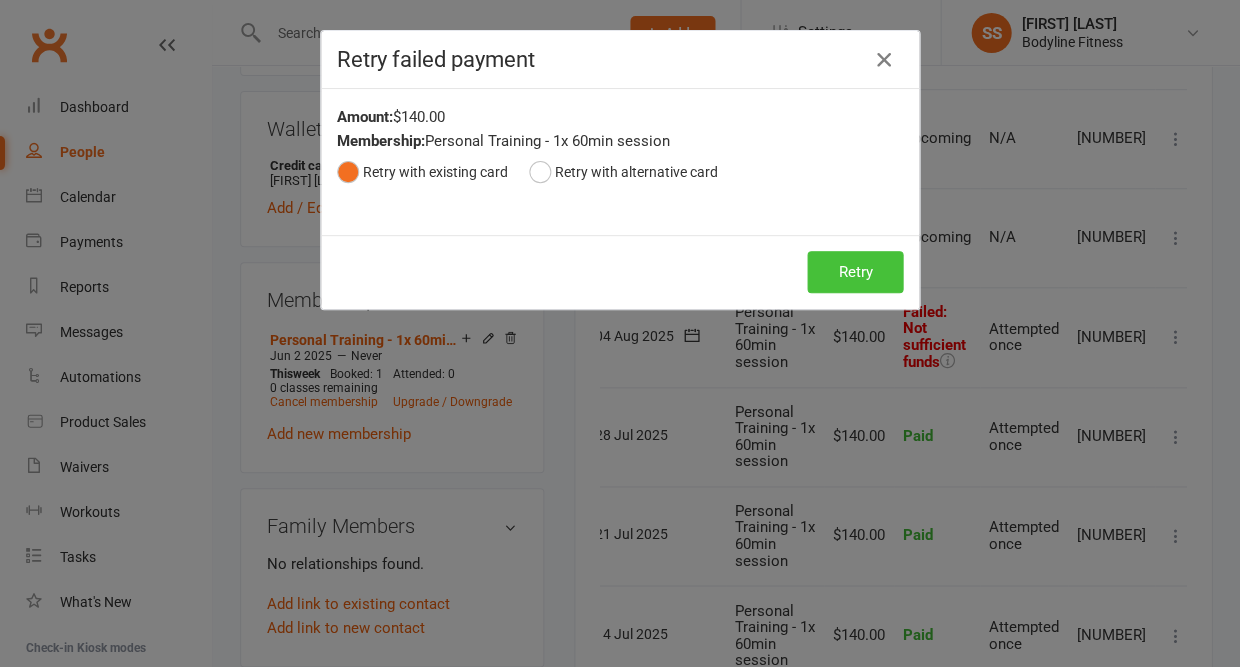 click on "Retry" at bounding box center (855, 272) 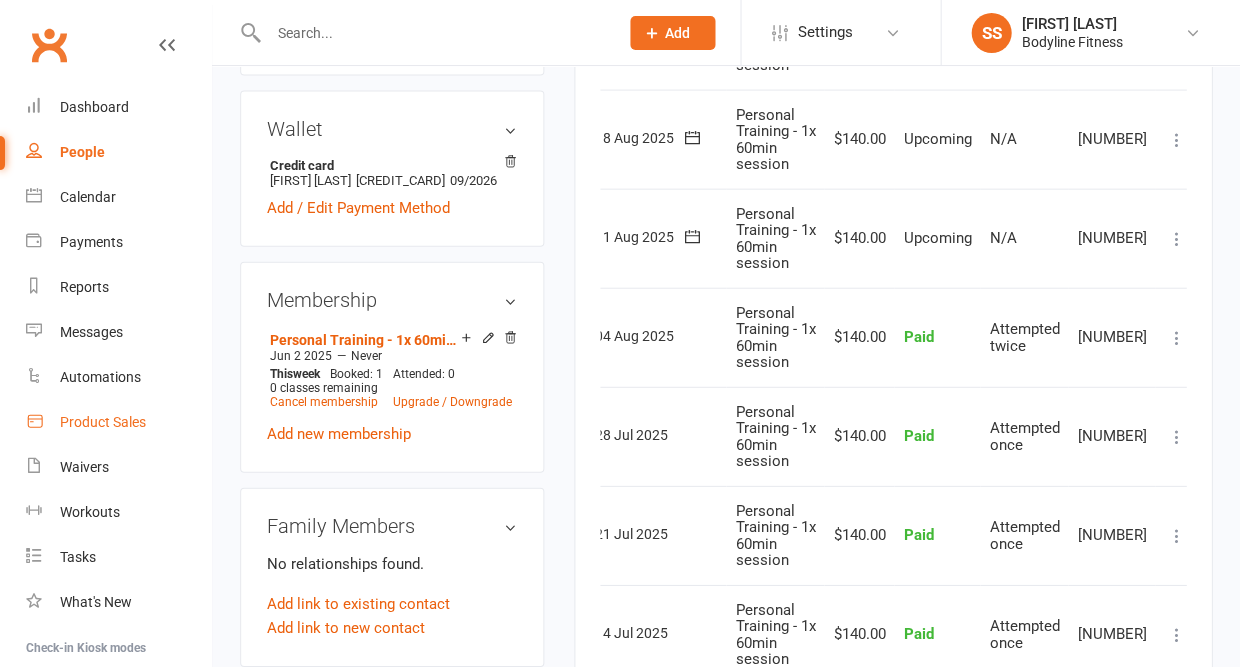 click on "Product Sales" at bounding box center (118, 422) 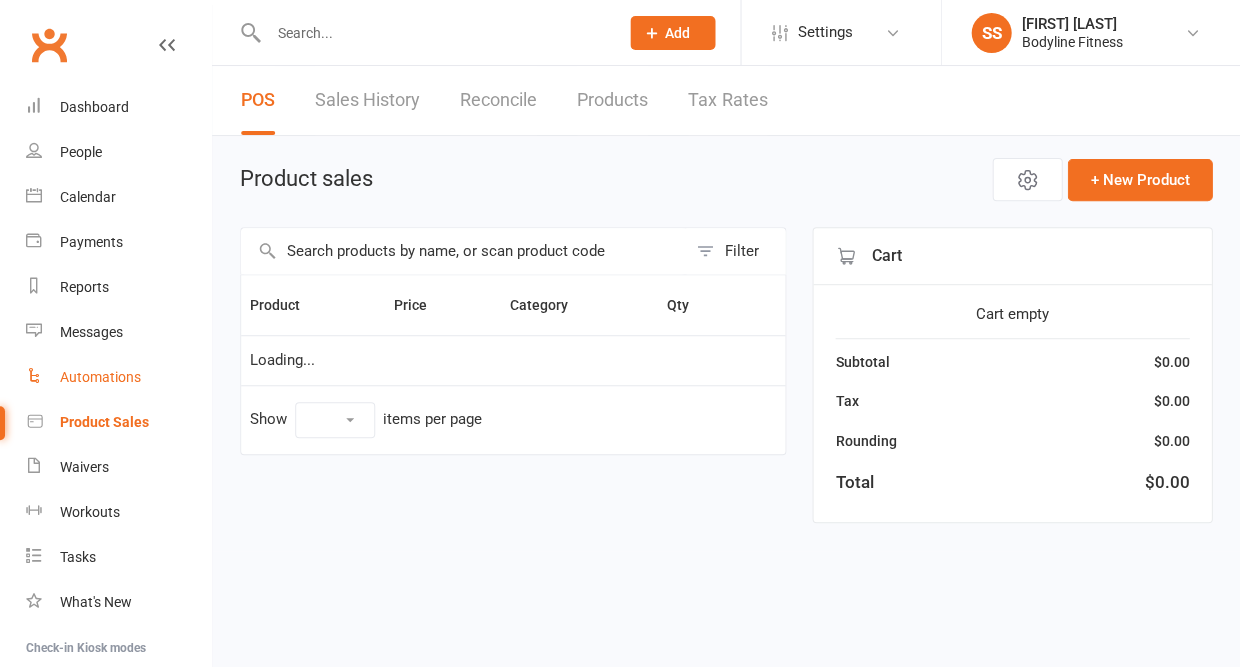 scroll, scrollTop: 0, scrollLeft: 0, axis: both 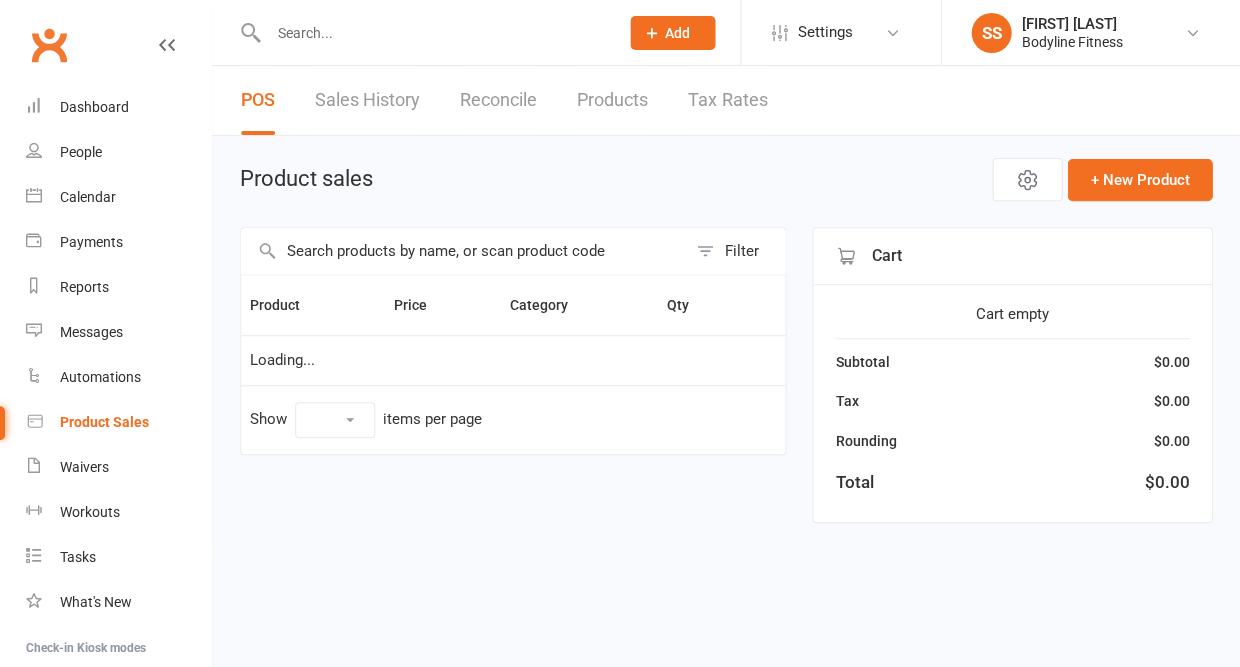 select on "10" 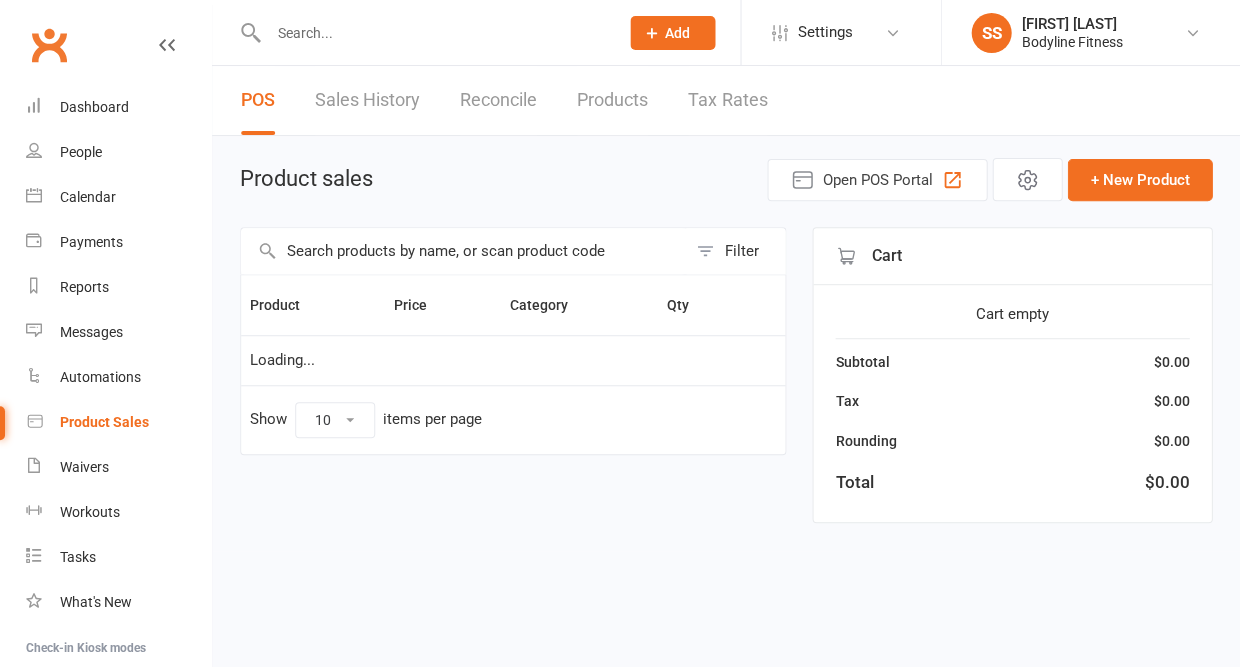 click at bounding box center [463, 251] 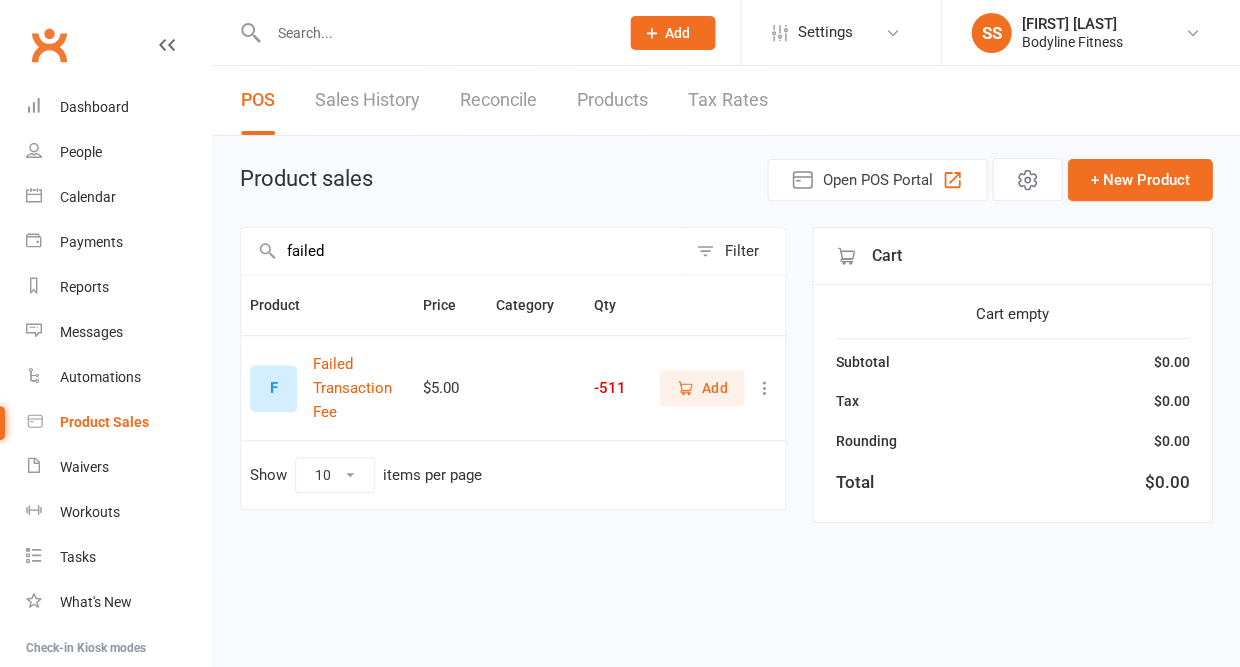 type on "failed" 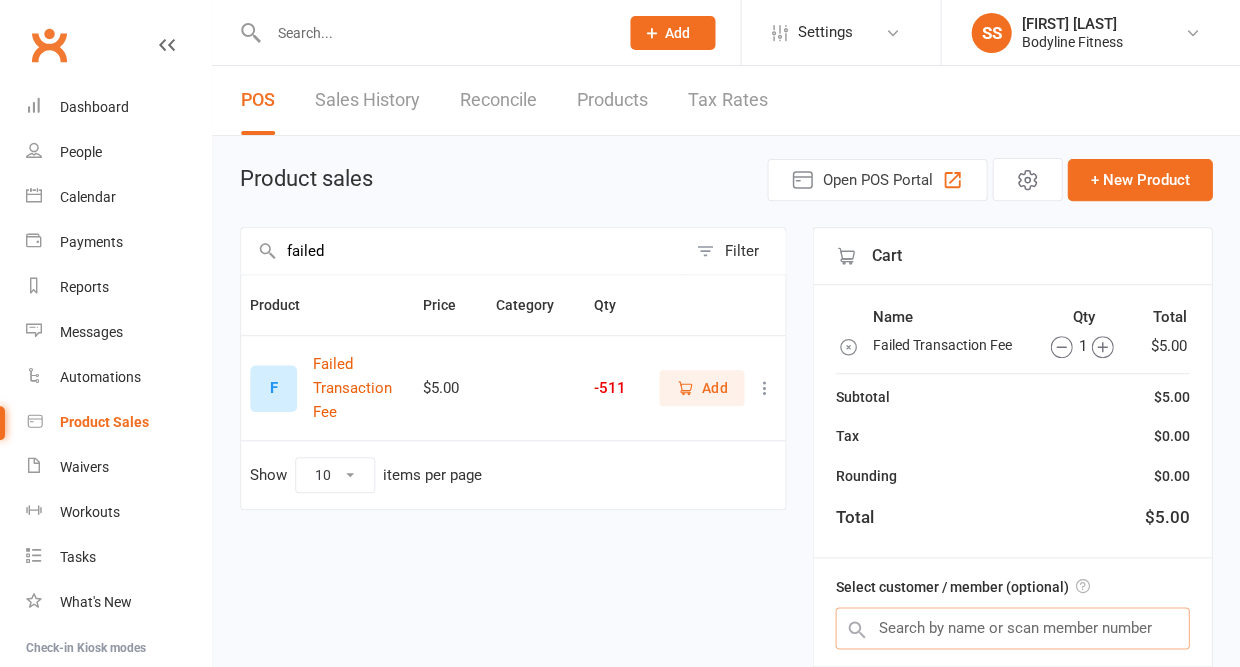 click at bounding box center (1012, 628) 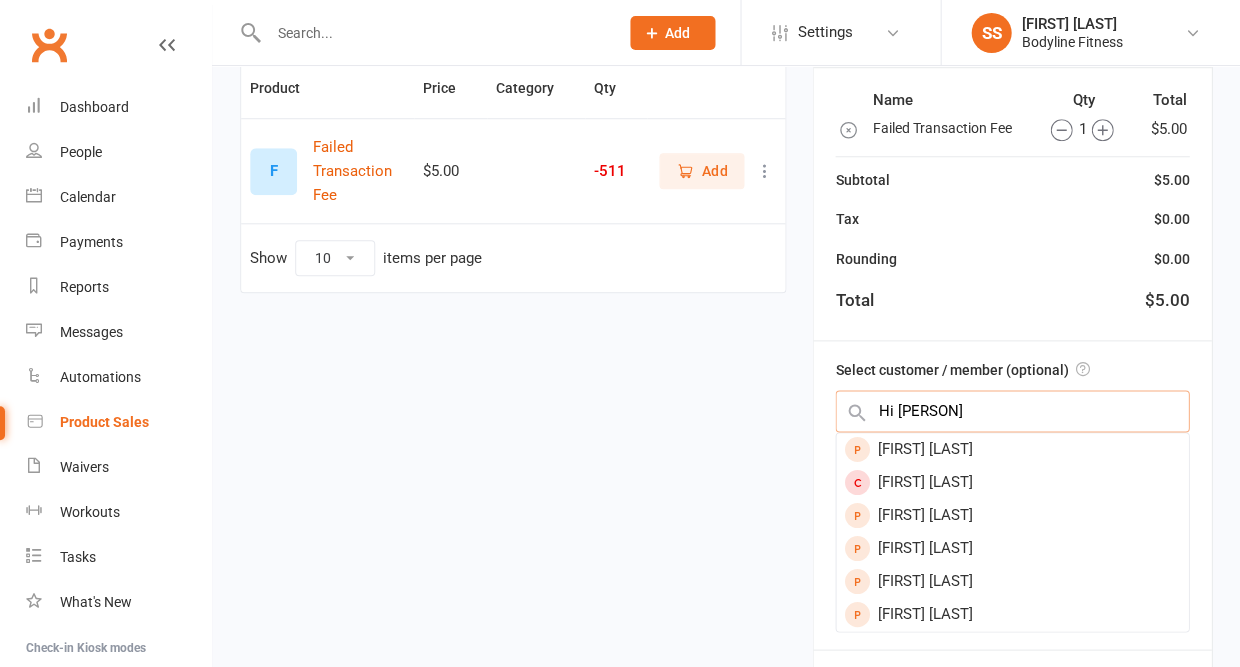 scroll, scrollTop: 221, scrollLeft: 0, axis: vertical 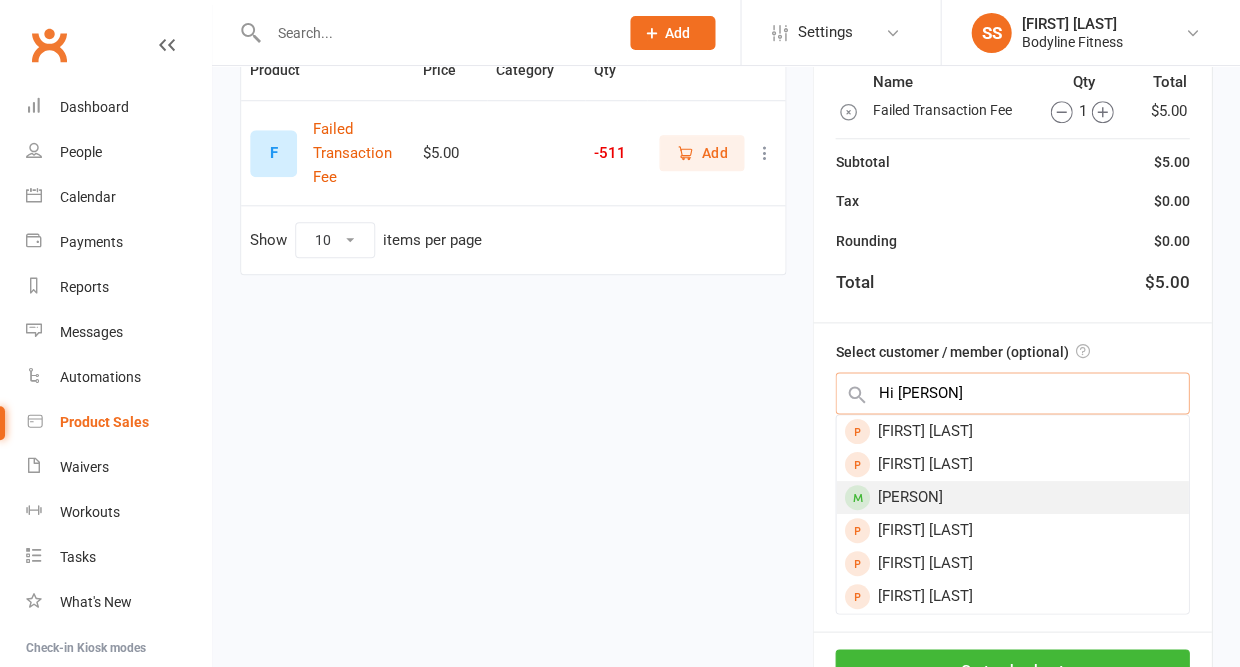 type on "[FIRST] [LAST]" 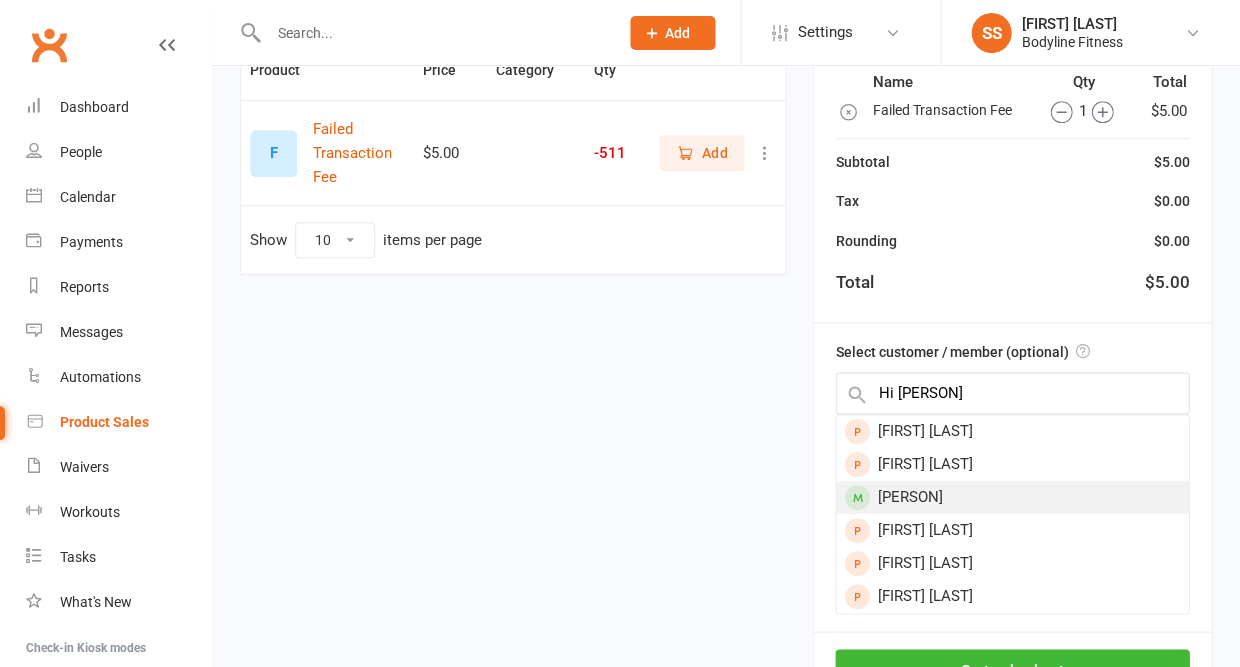 click on "[FIRST] [LAST]" at bounding box center [1012, 497] 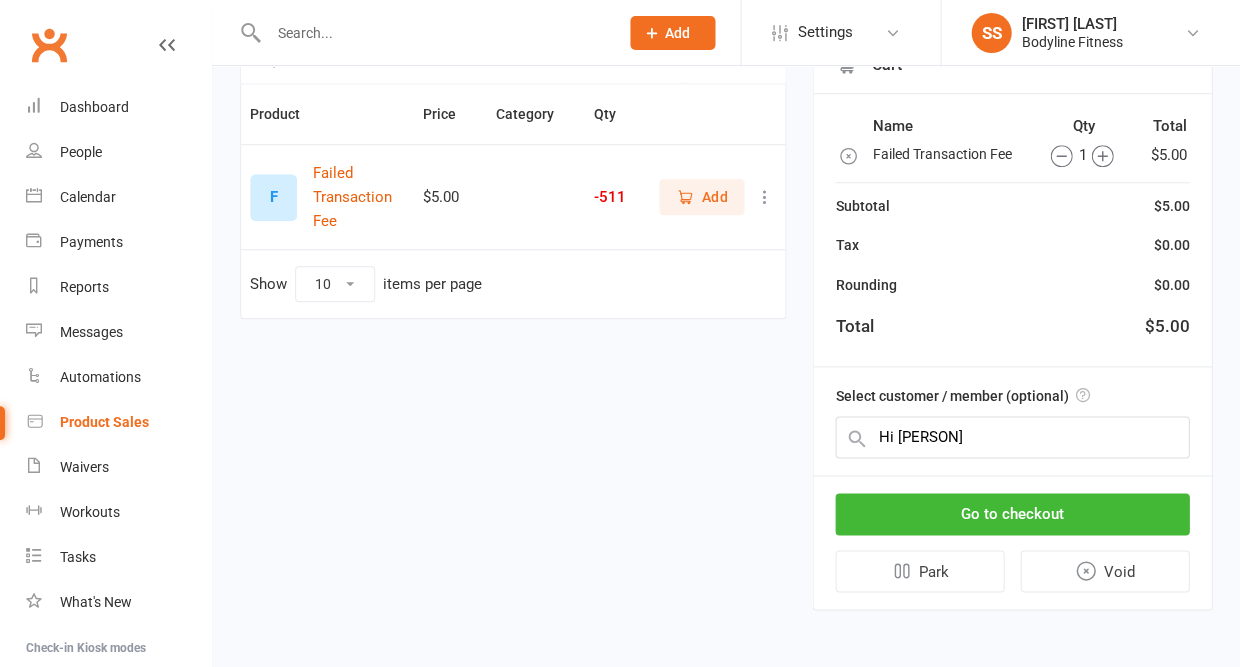 type 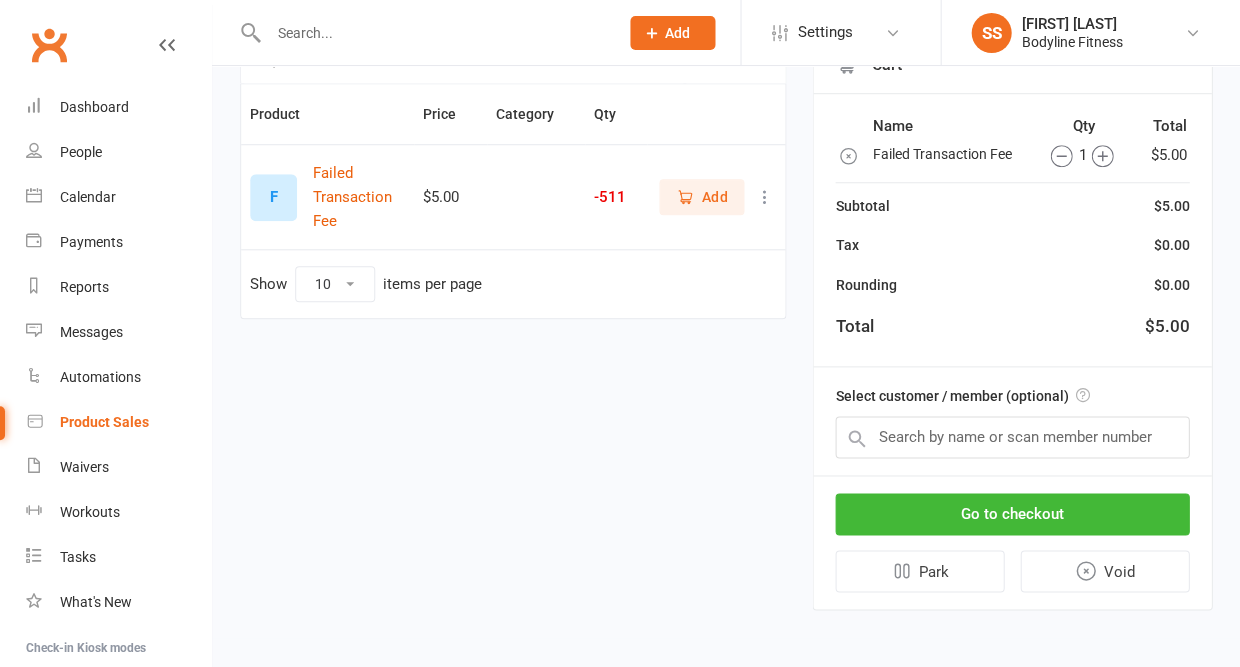 scroll, scrollTop: 185, scrollLeft: 0, axis: vertical 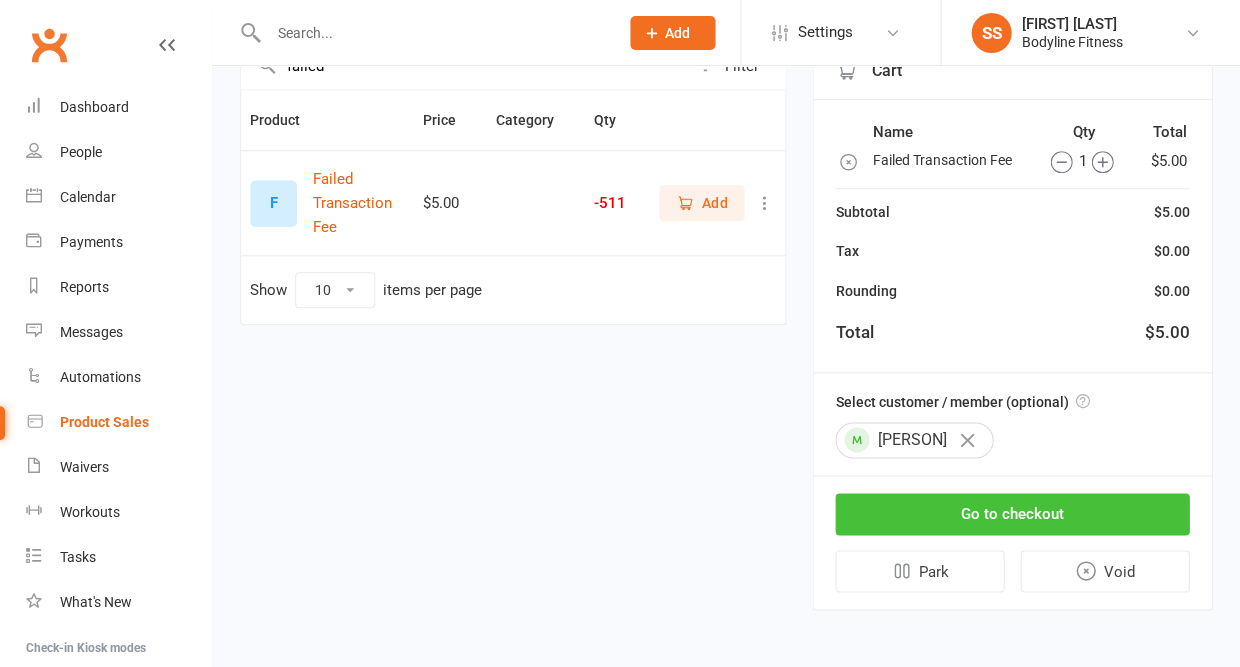 click on "Go to checkout" at bounding box center (1012, 514) 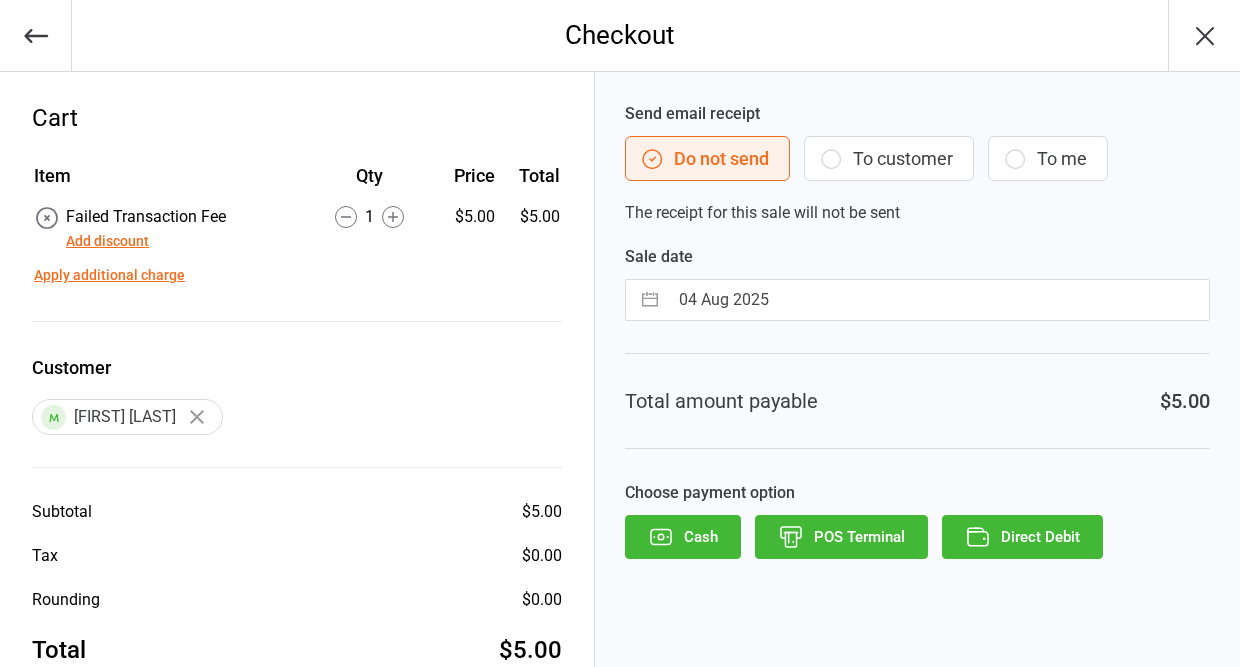 scroll, scrollTop: 0, scrollLeft: 0, axis: both 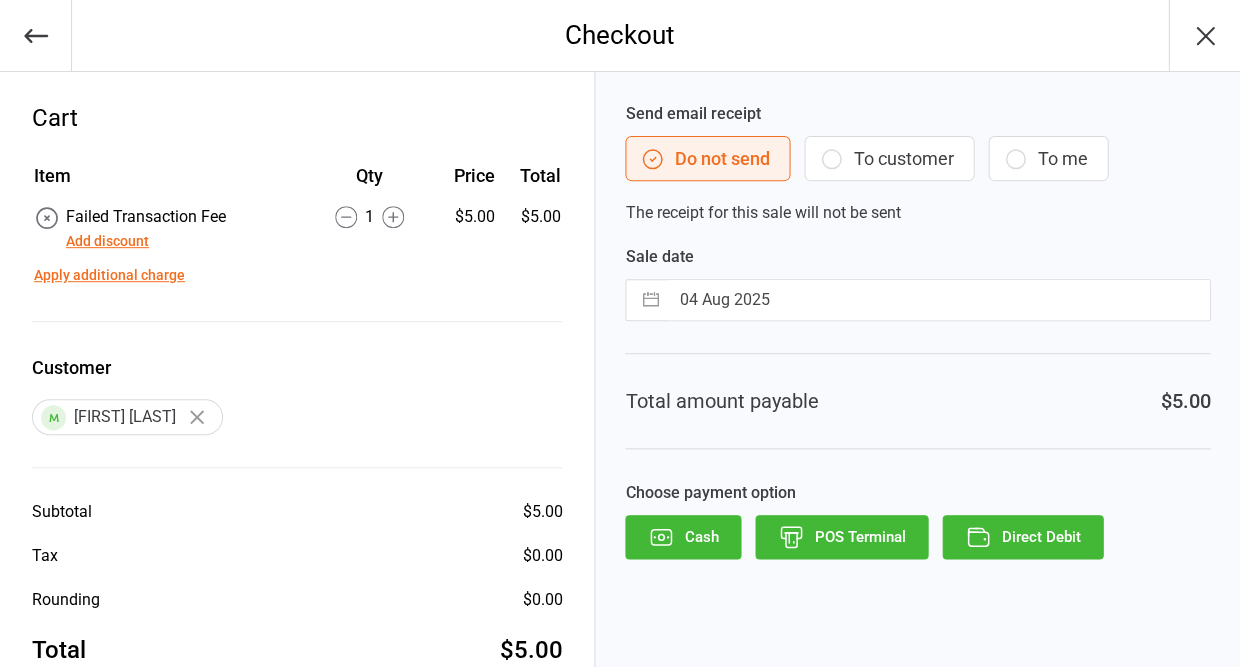 click on "To customer" at bounding box center [889, 158] 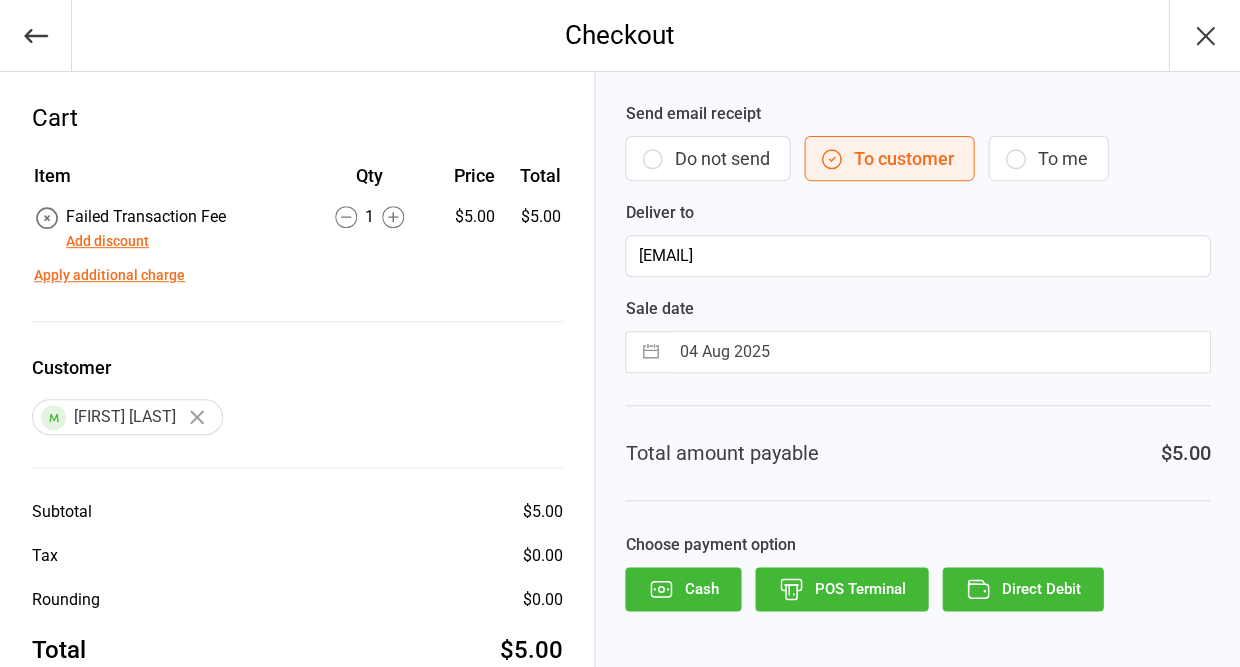 click 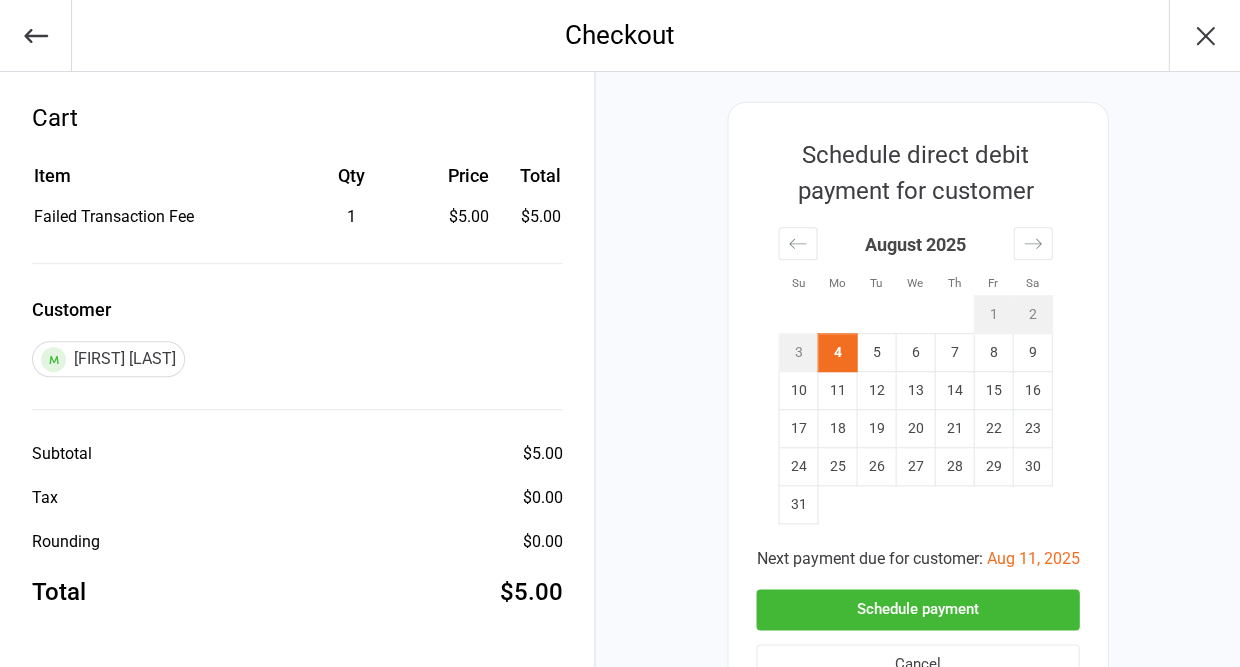 click on "Schedule payment" at bounding box center [917, 609] 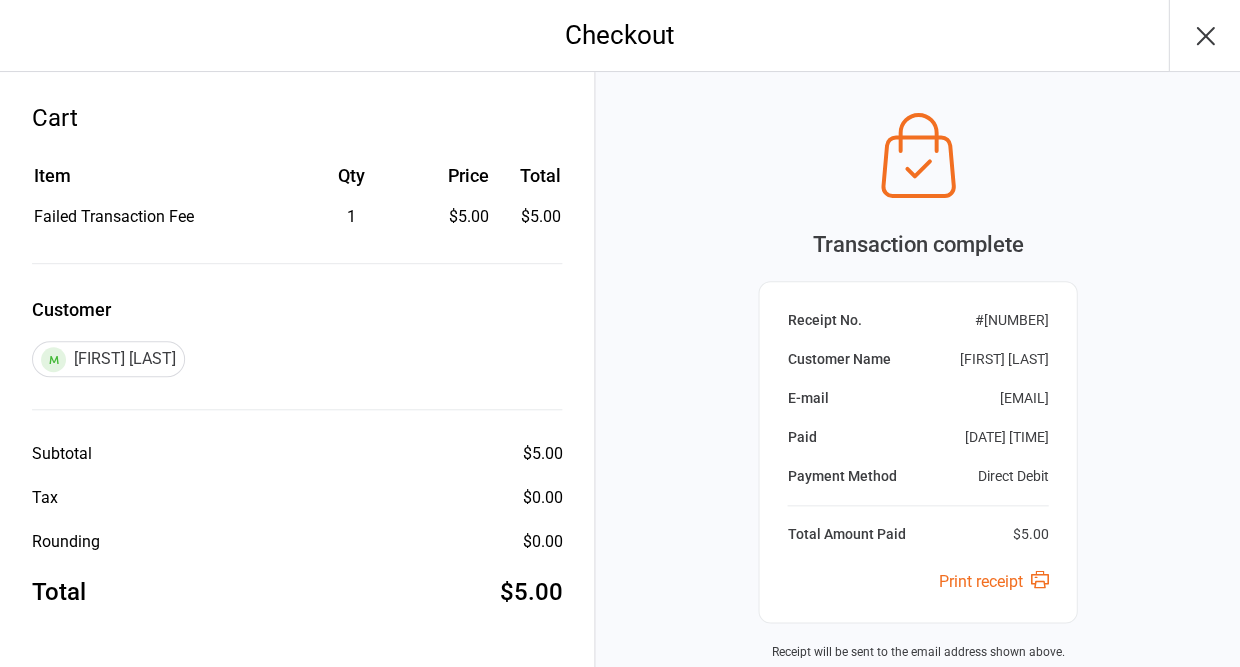 click 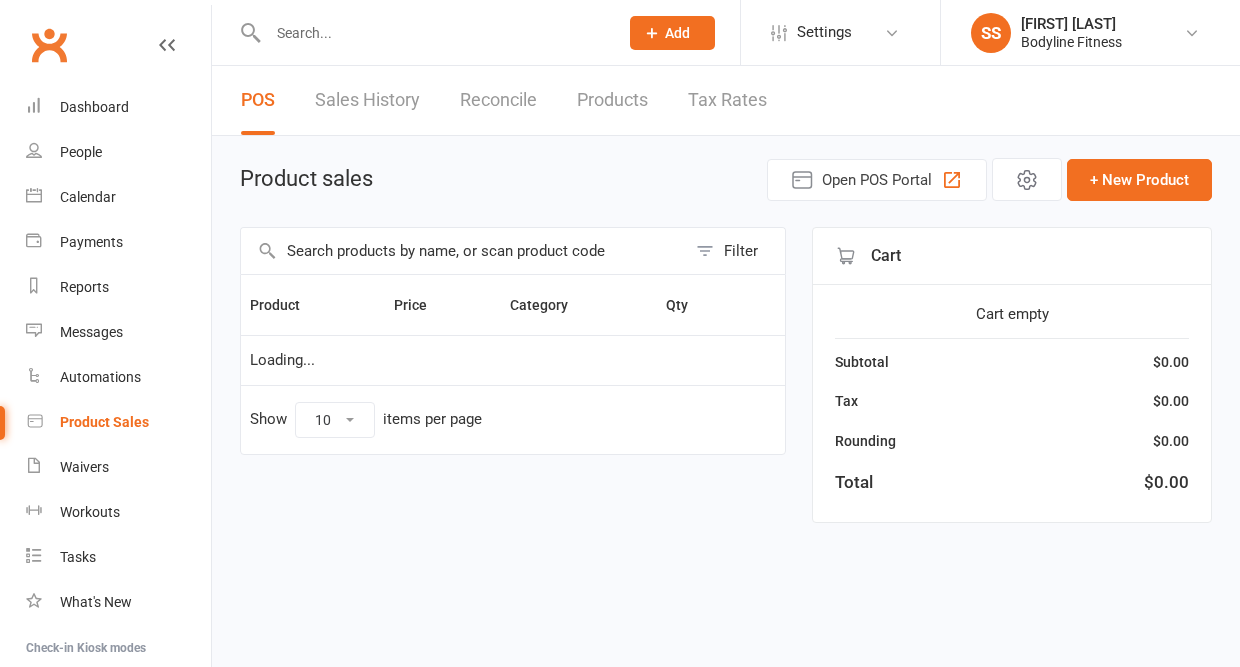 scroll, scrollTop: 0, scrollLeft: 0, axis: both 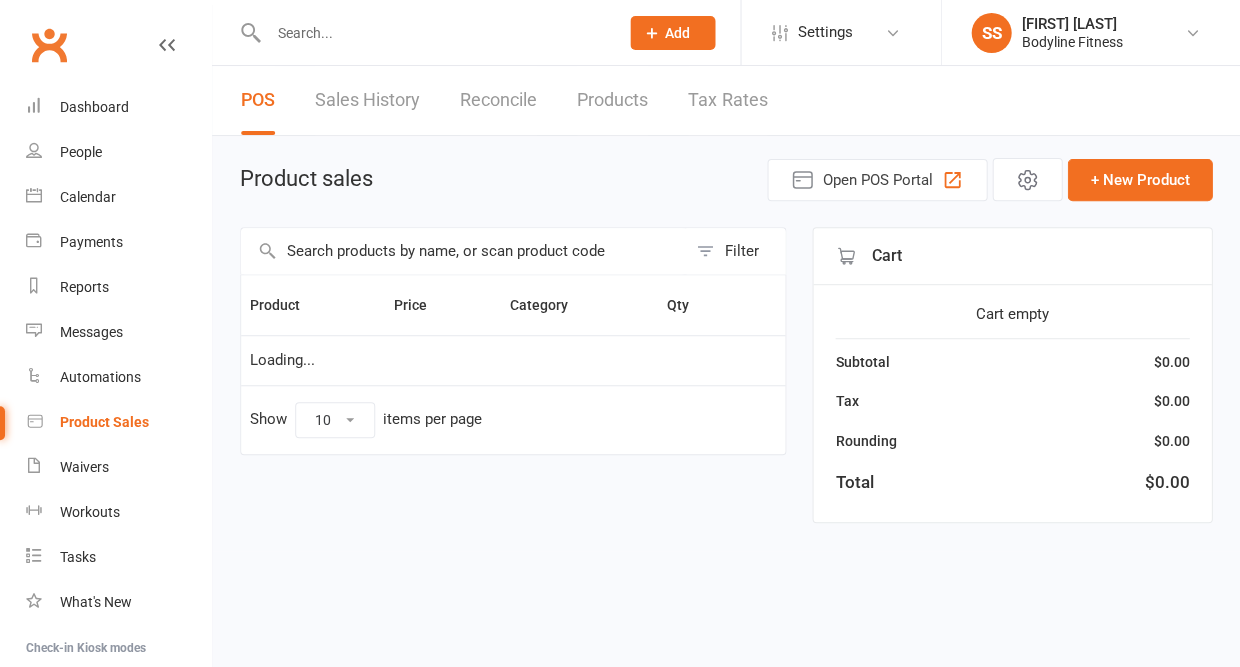 click at bounding box center [433, 33] 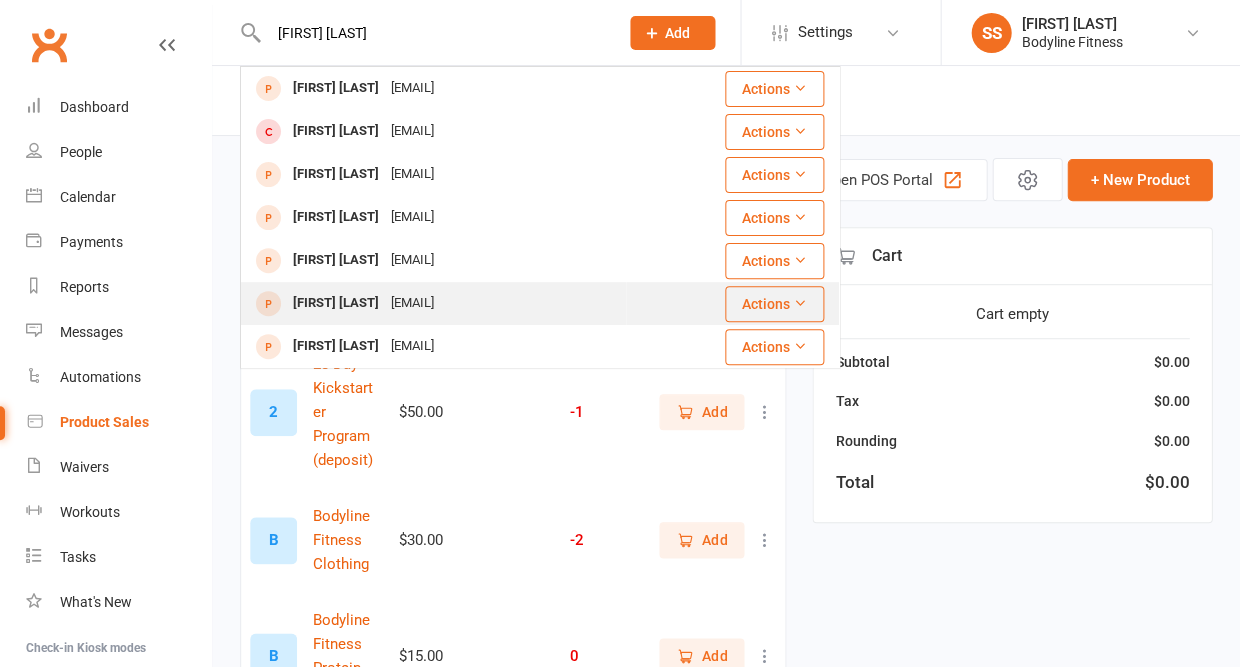 scroll, scrollTop: 0, scrollLeft: 0, axis: both 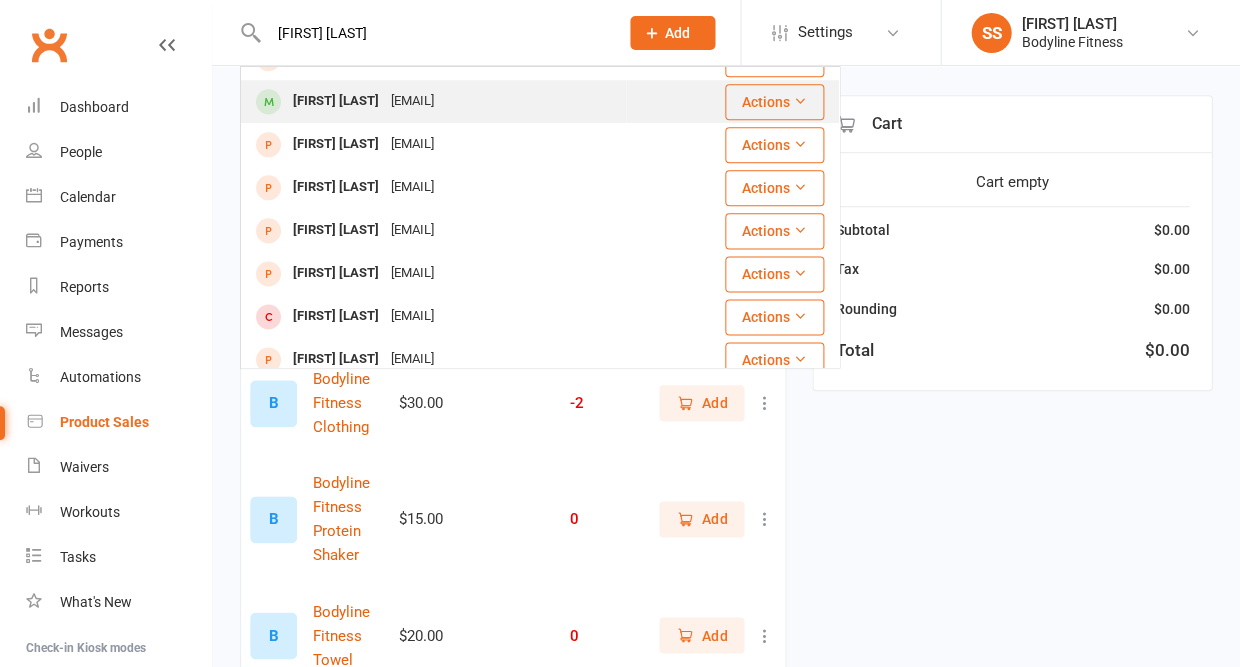 type on "[FIRST] [LAST]" 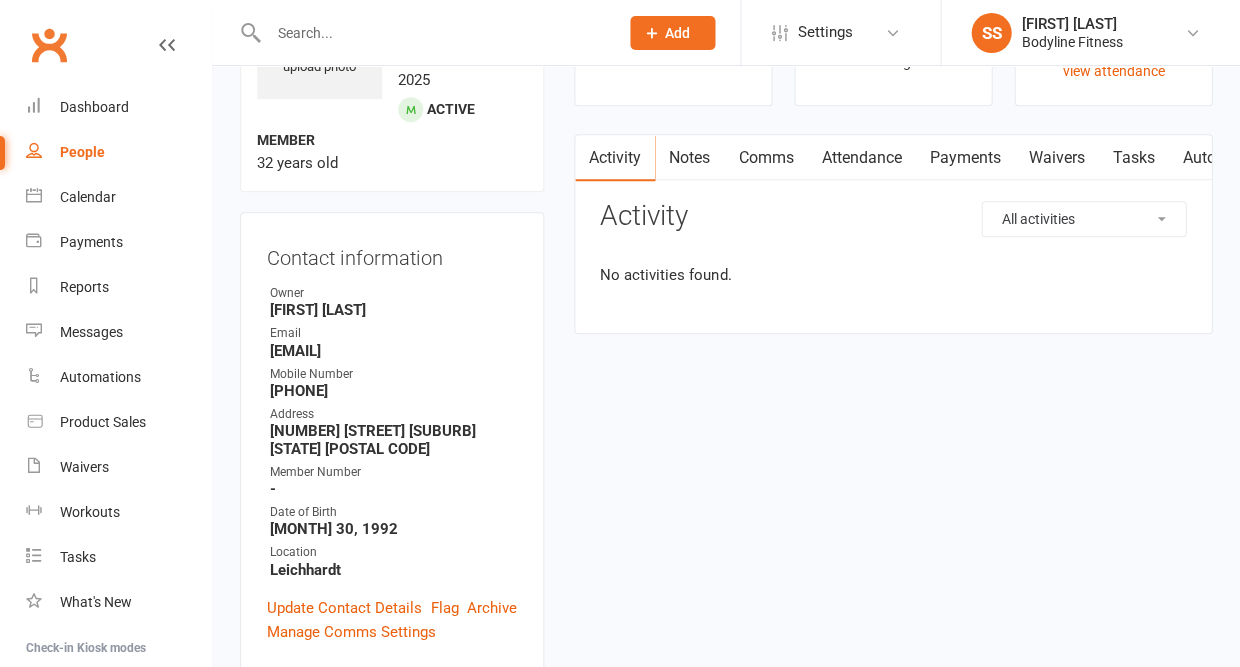 scroll, scrollTop: 0, scrollLeft: 0, axis: both 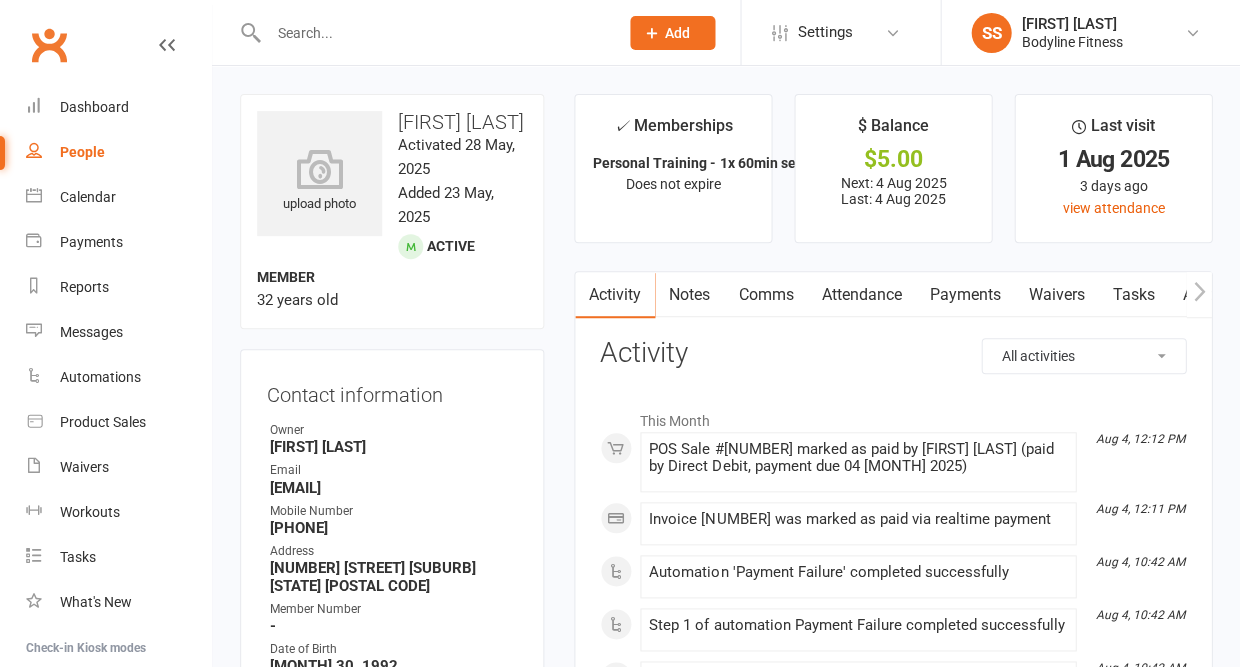 click on "Payments" at bounding box center (964, 295) 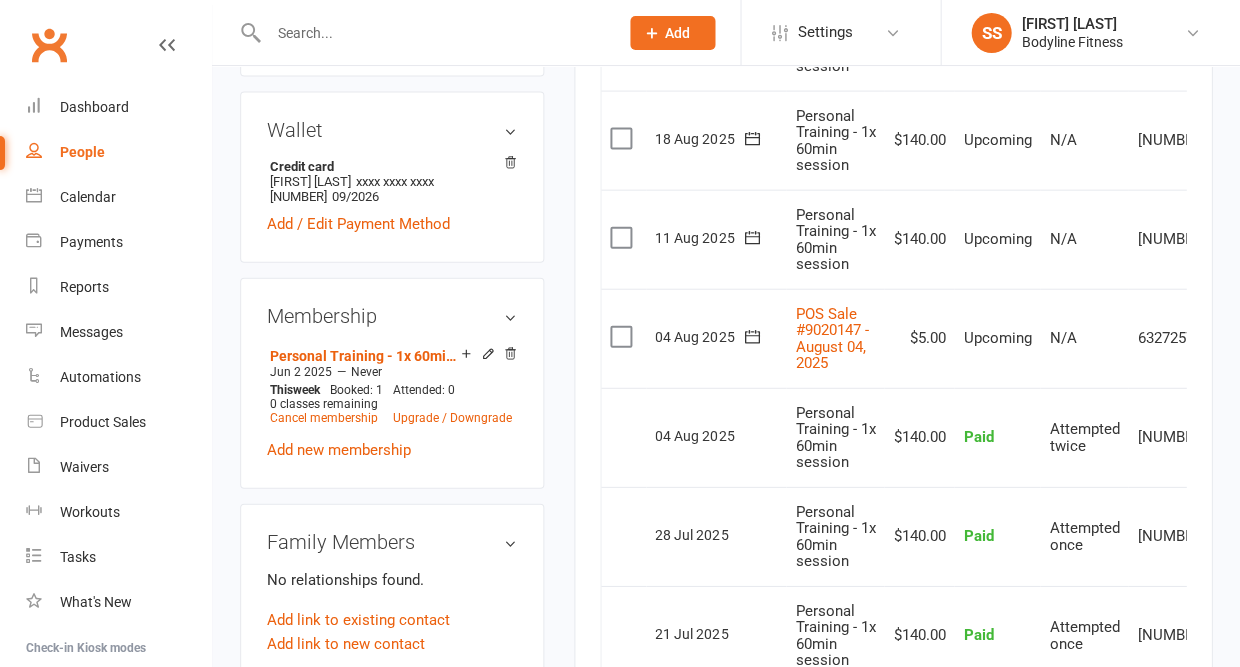 scroll, scrollTop: 744, scrollLeft: 0, axis: vertical 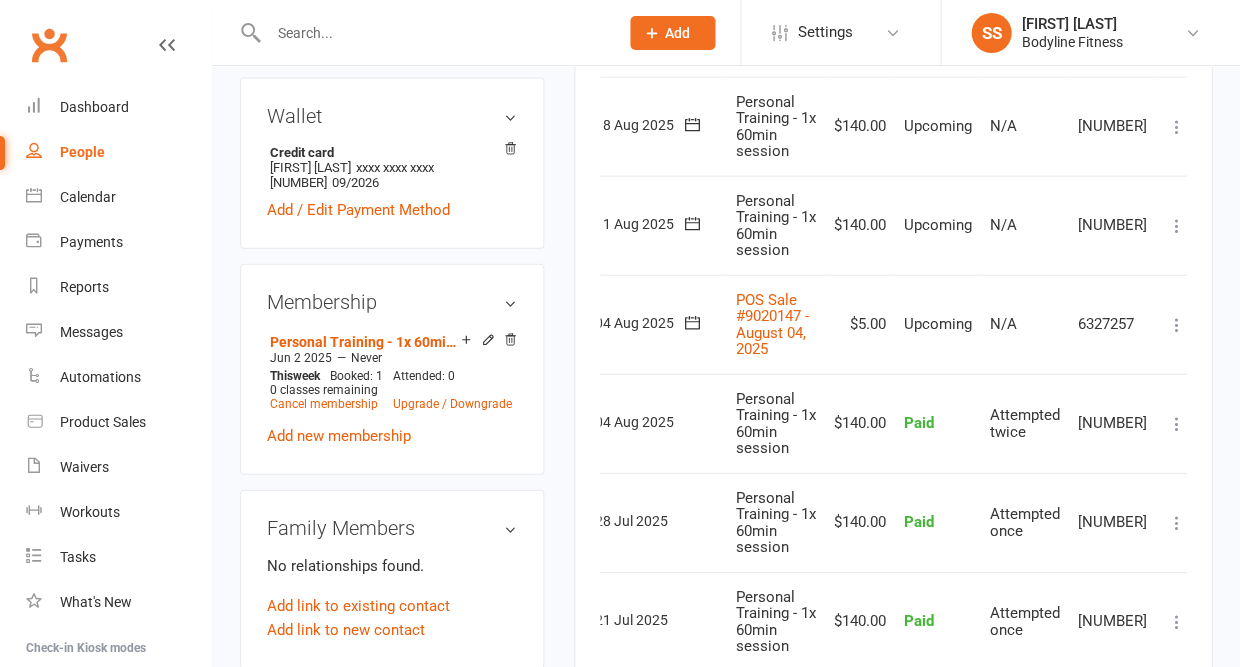 click at bounding box center [1176, 325] 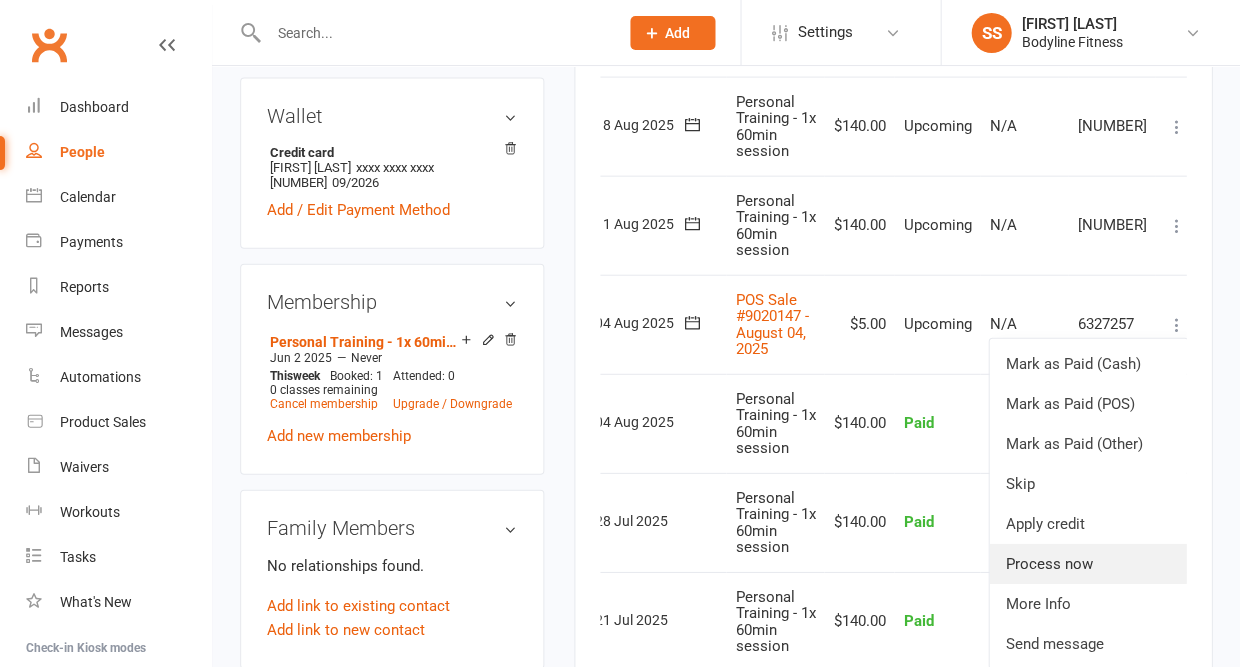 click on "Process now" at bounding box center (1088, 564) 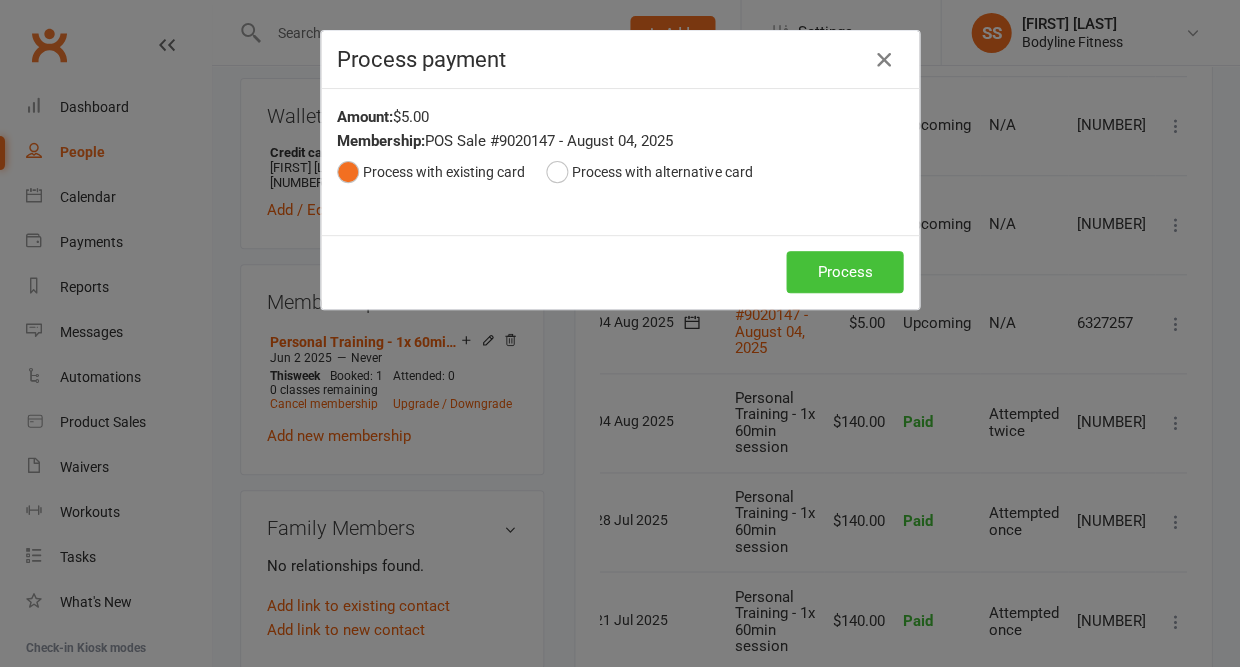 click on "Process" at bounding box center (844, 272) 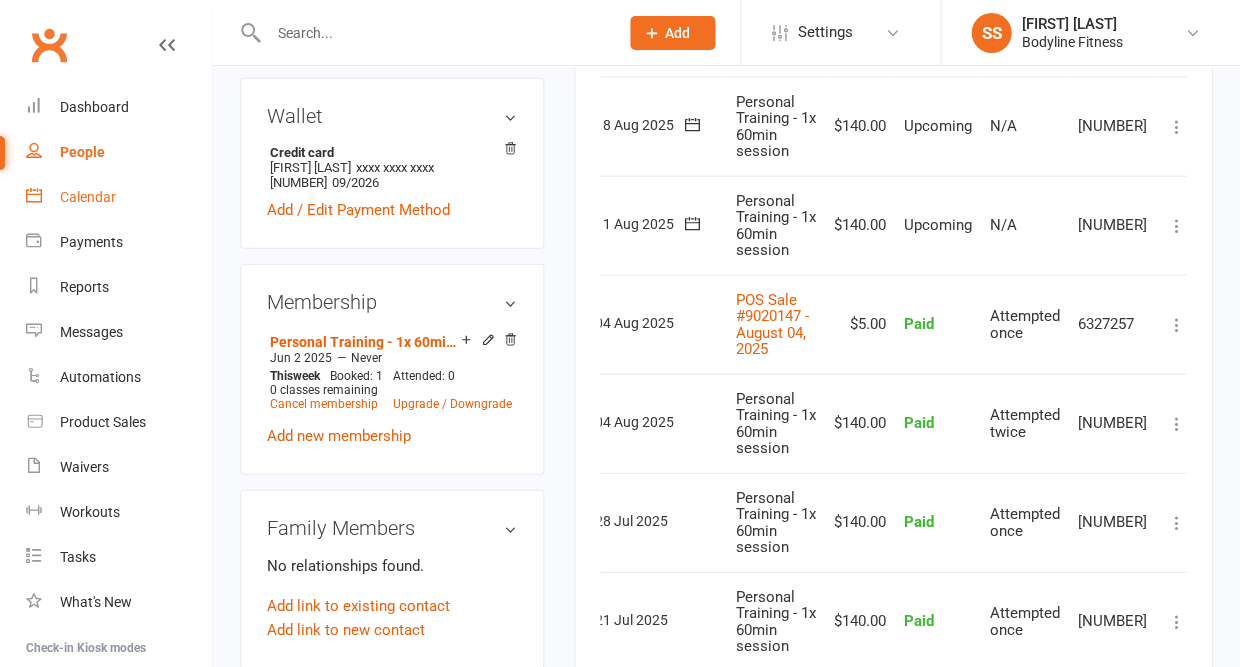 click on "Calendar" at bounding box center (88, 197) 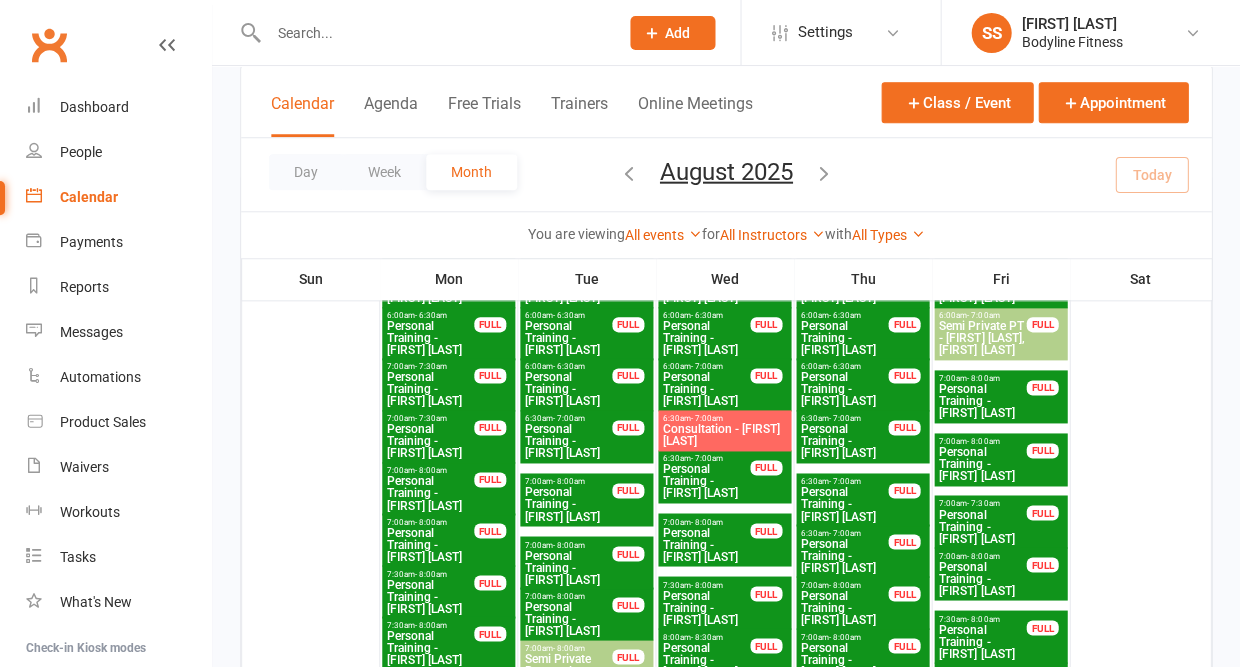 scroll, scrollTop: 32, scrollLeft: 0, axis: vertical 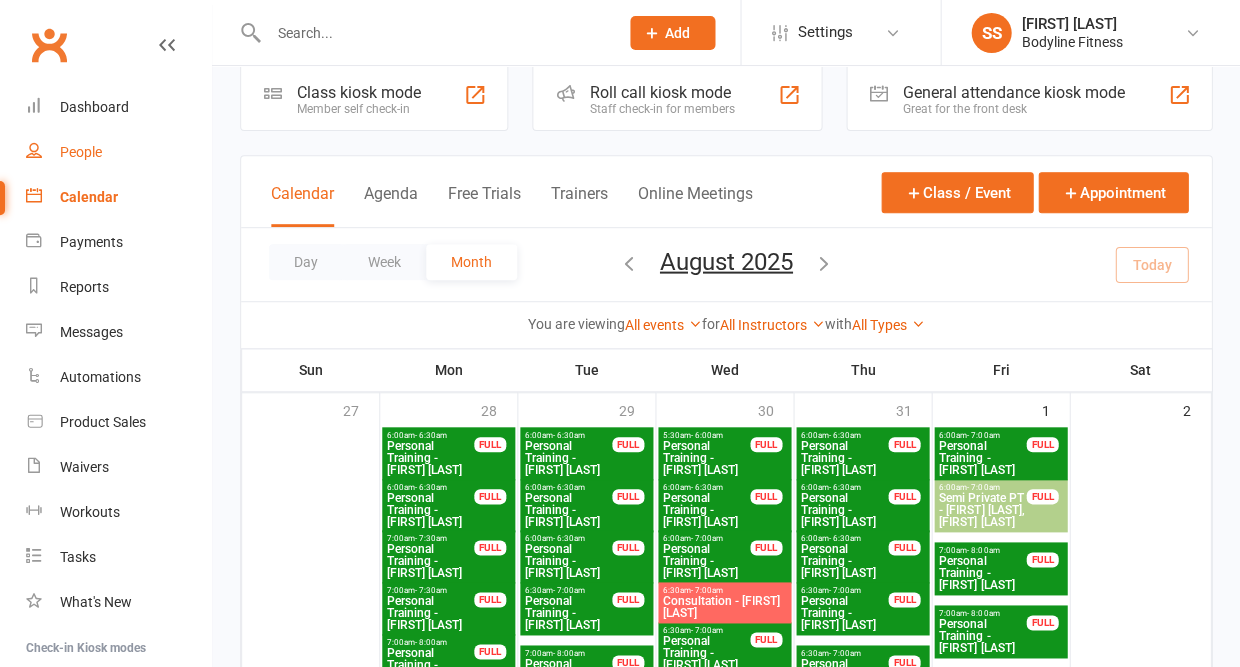 click on "People" at bounding box center [118, 152] 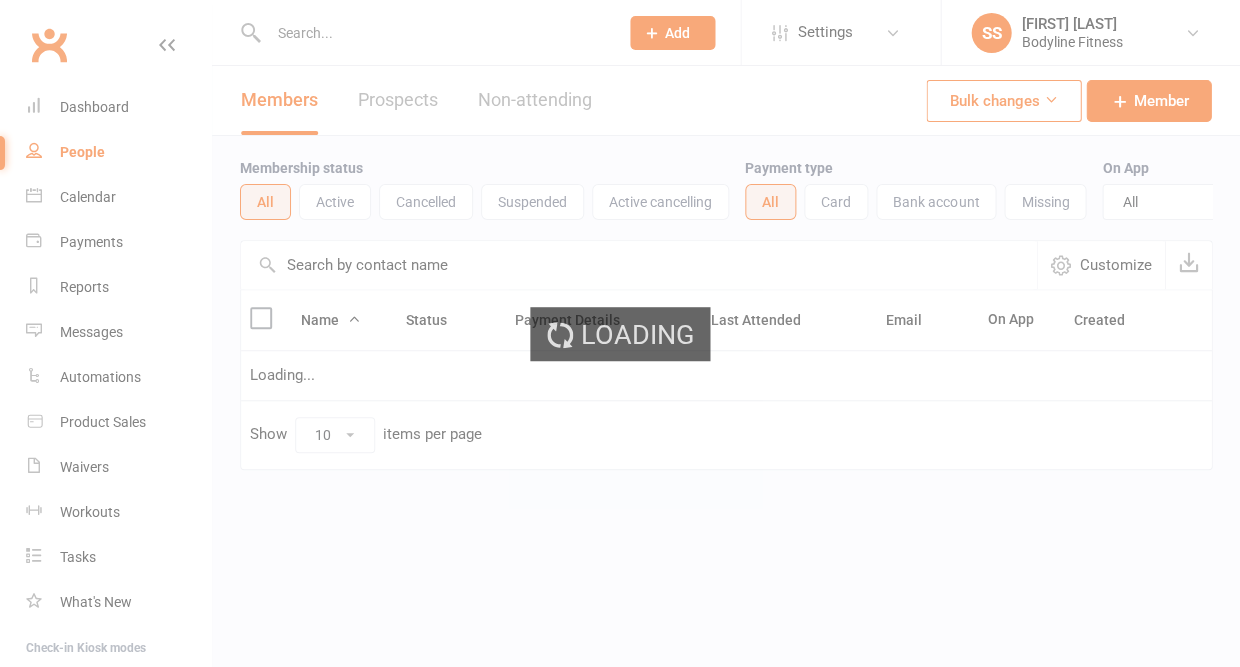 scroll, scrollTop: 0, scrollLeft: 0, axis: both 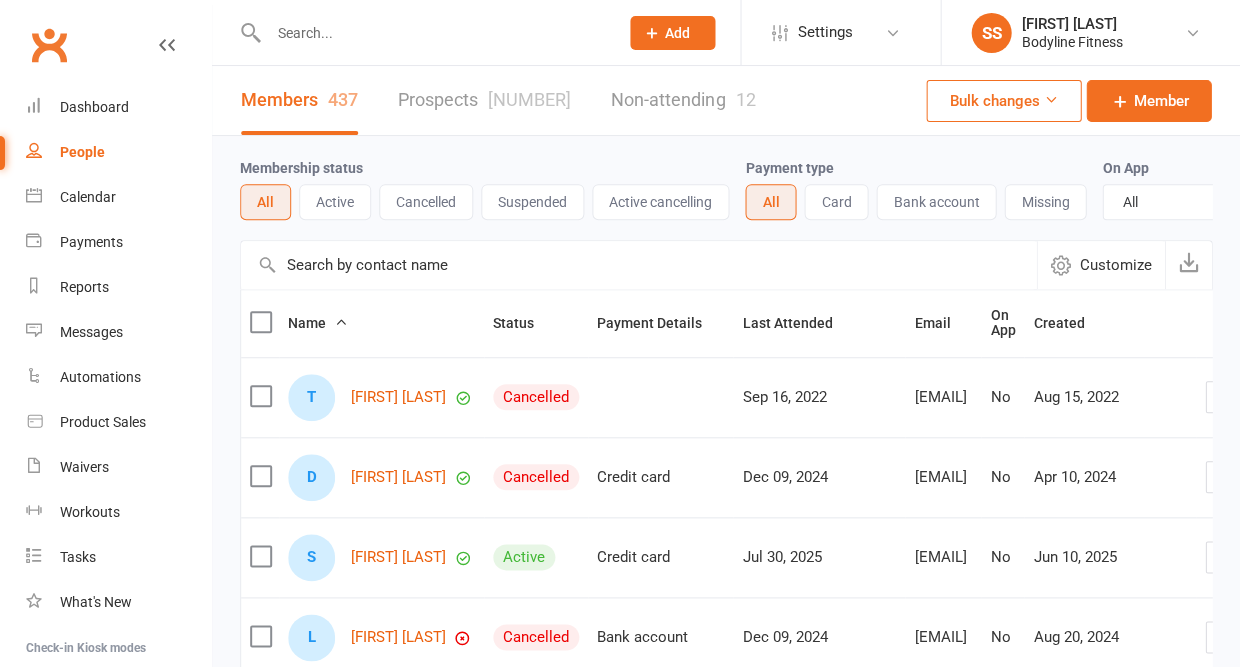 click on "[NUMBER]" at bounding box center (529, 99) 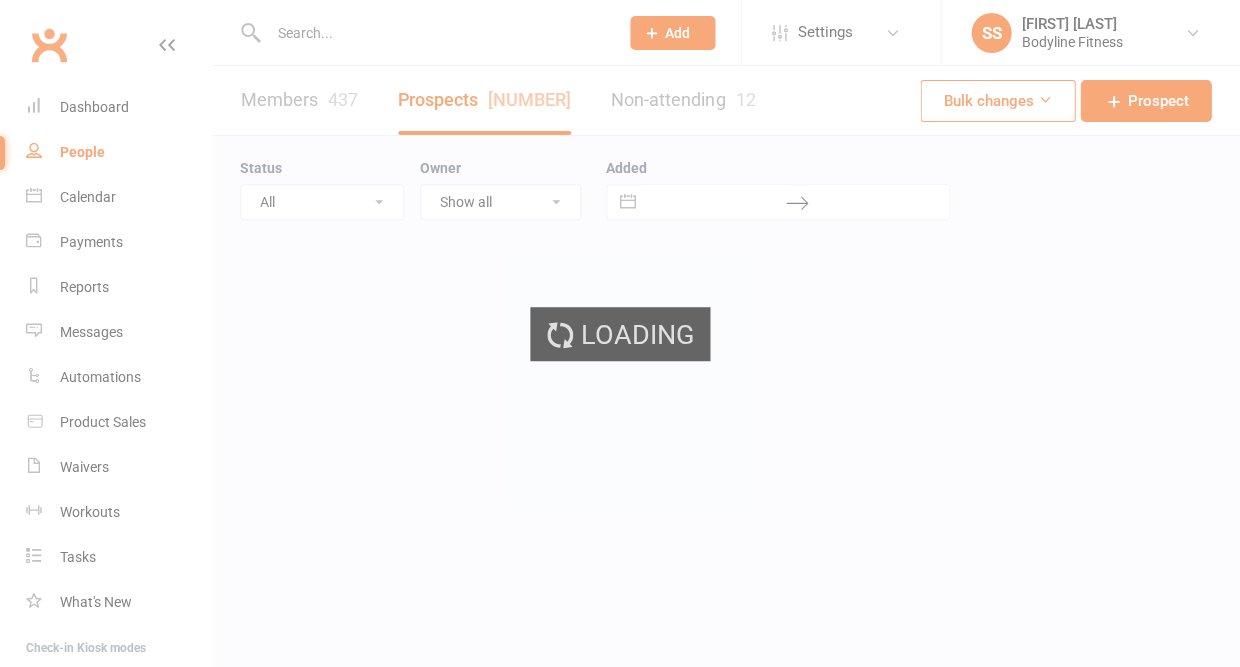 select on "50" 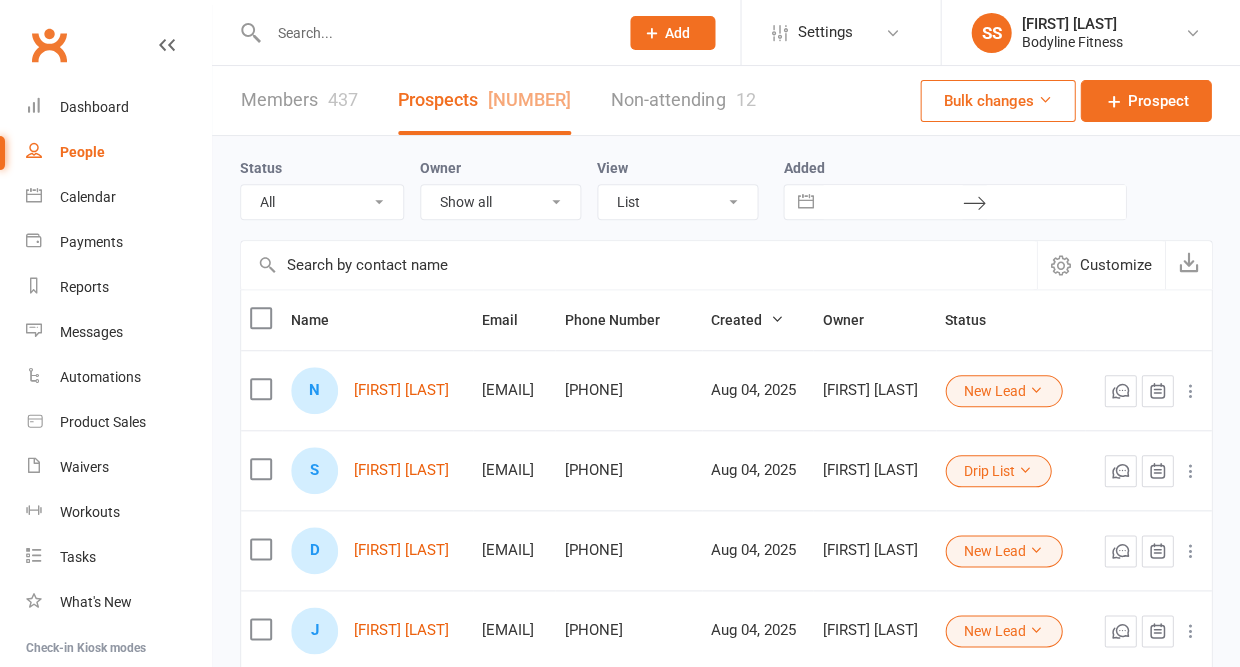 select on "New Lead" 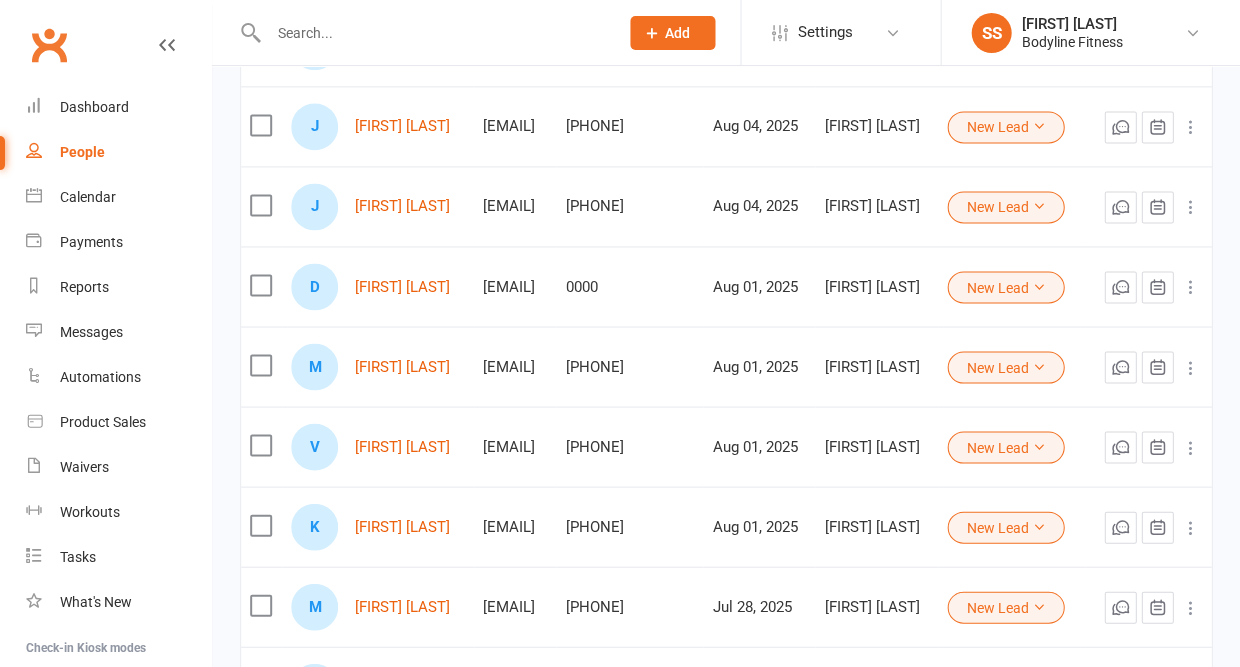 scroll, scrollTop: 427, scrollLeft: 0, axis: vertical 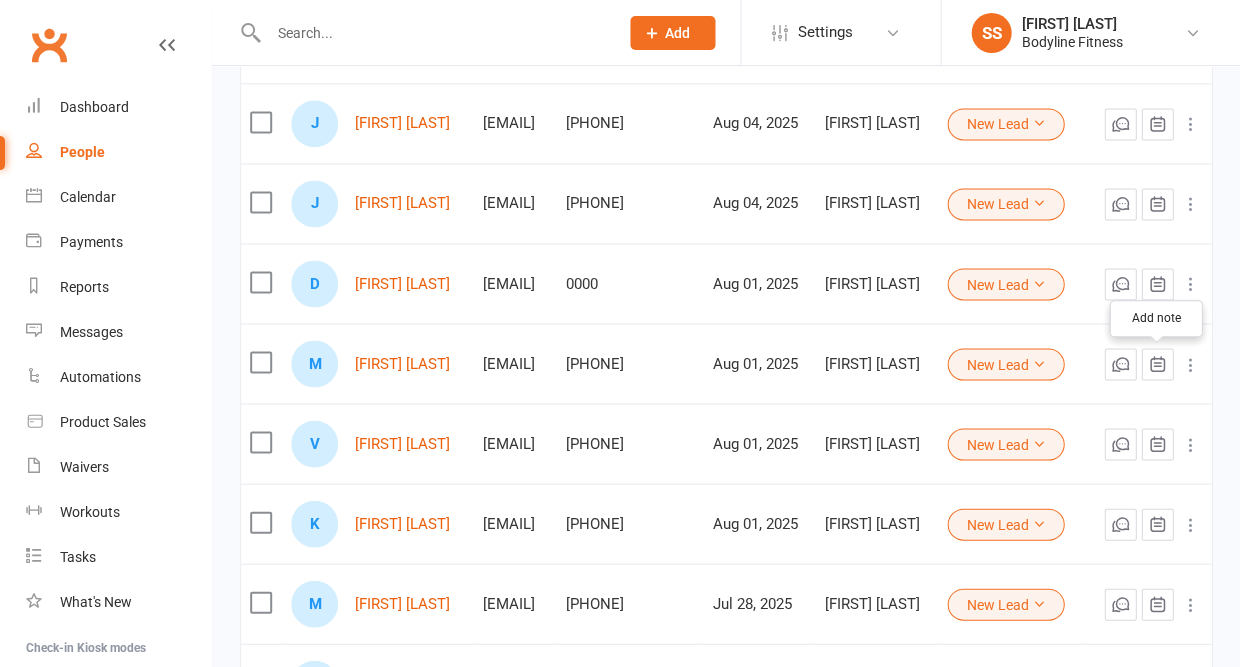 click 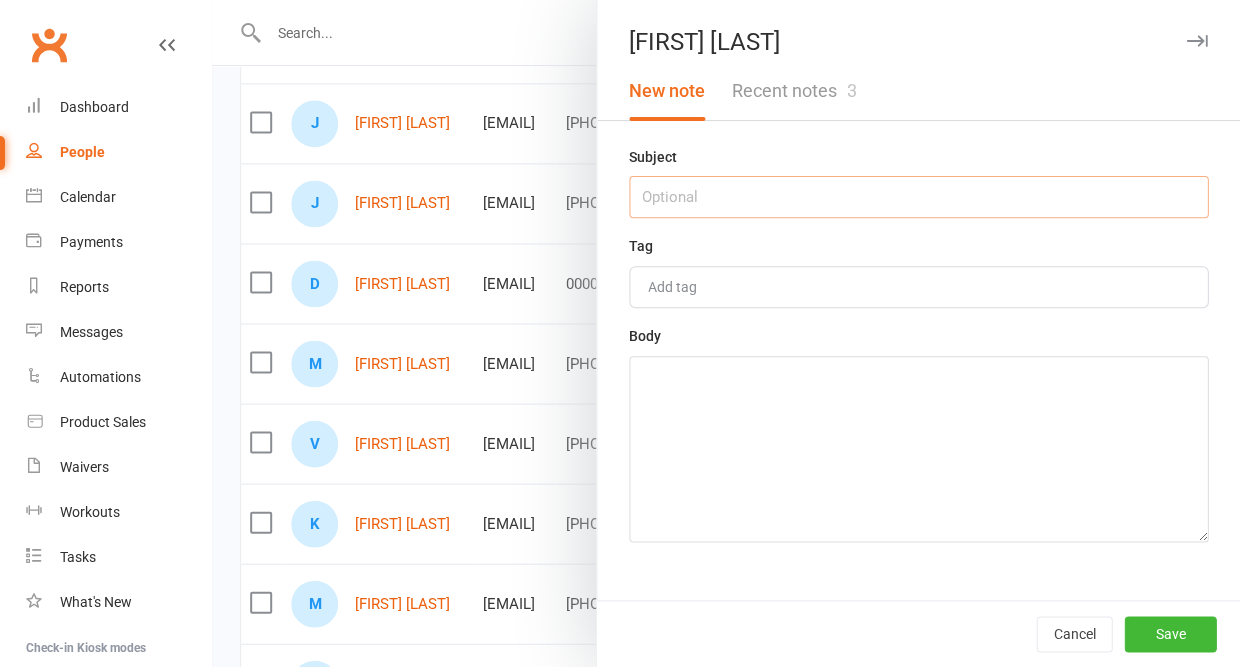 click at bounding box center [918, 197] 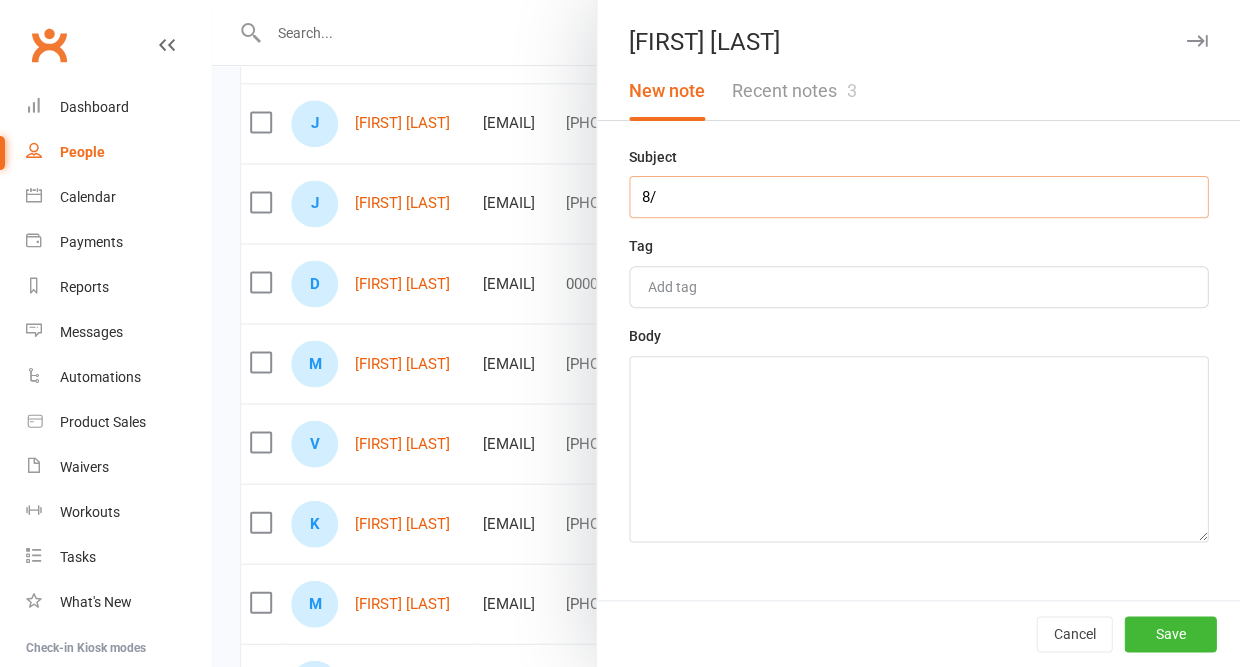 type on "8" 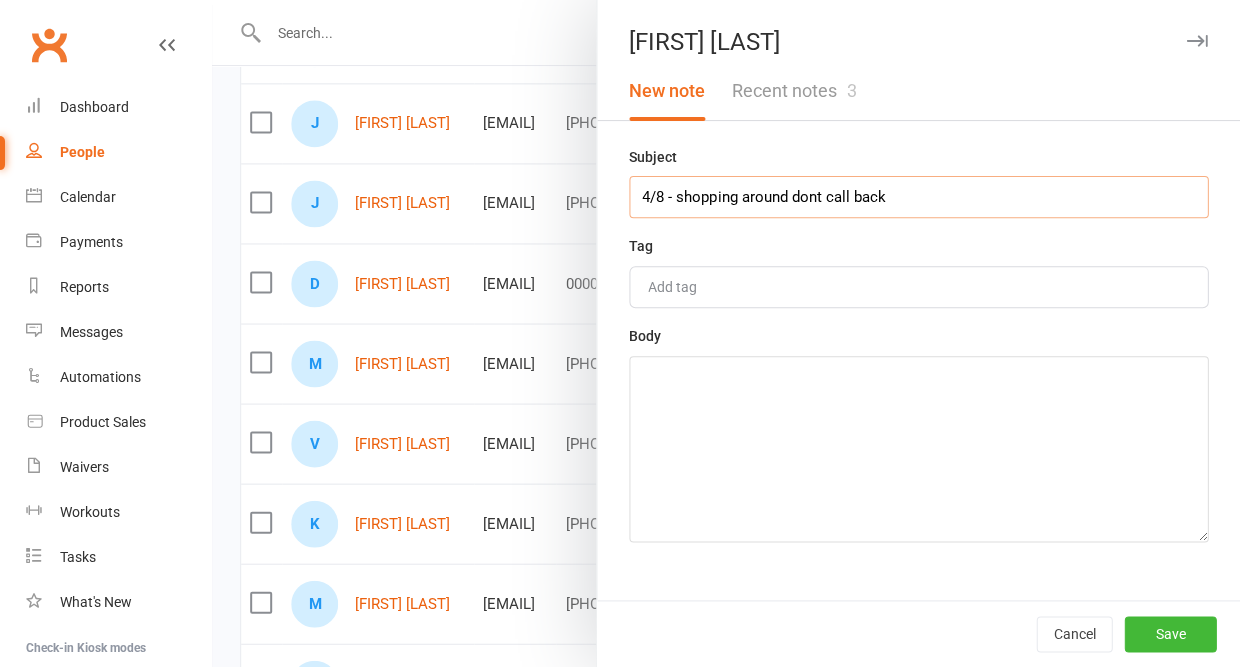 type on "4/8 - shopping around dont call back" 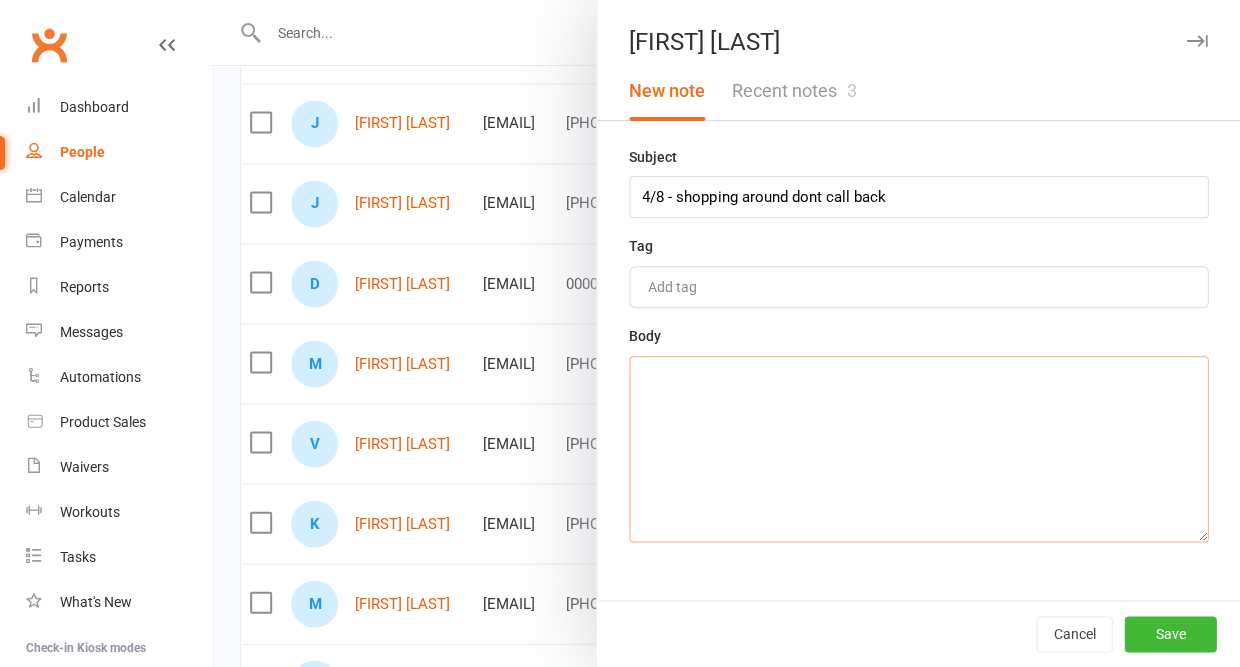 click at bounding box center [918, 449] 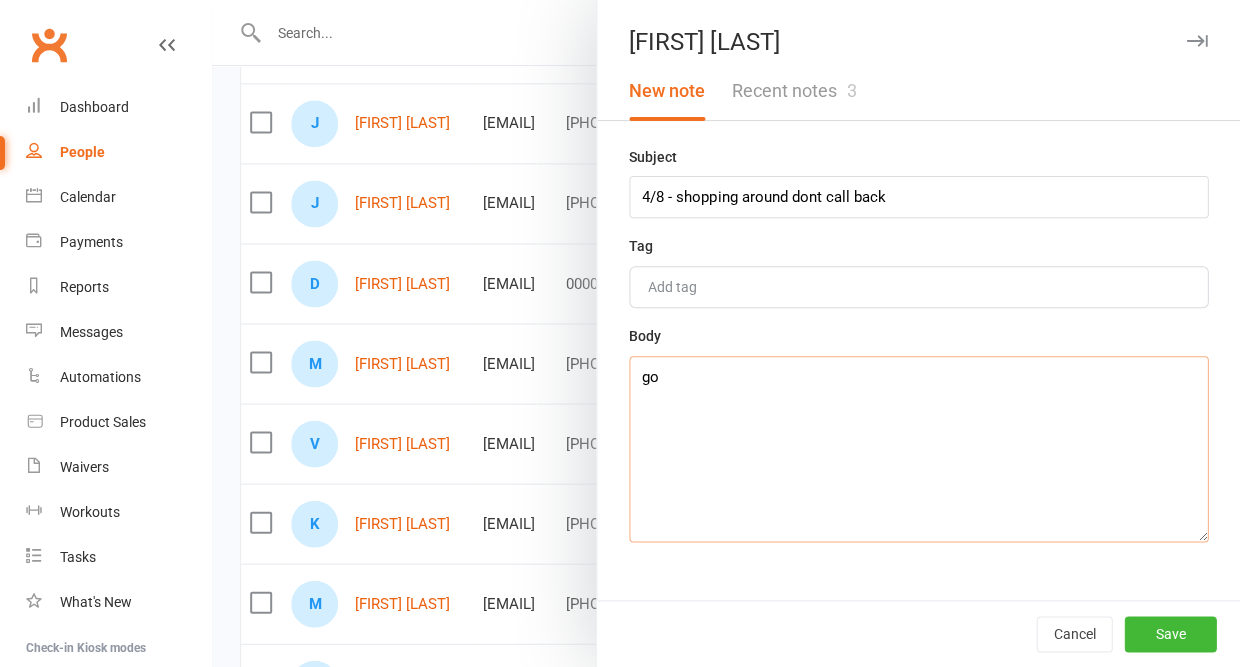 type on "g" 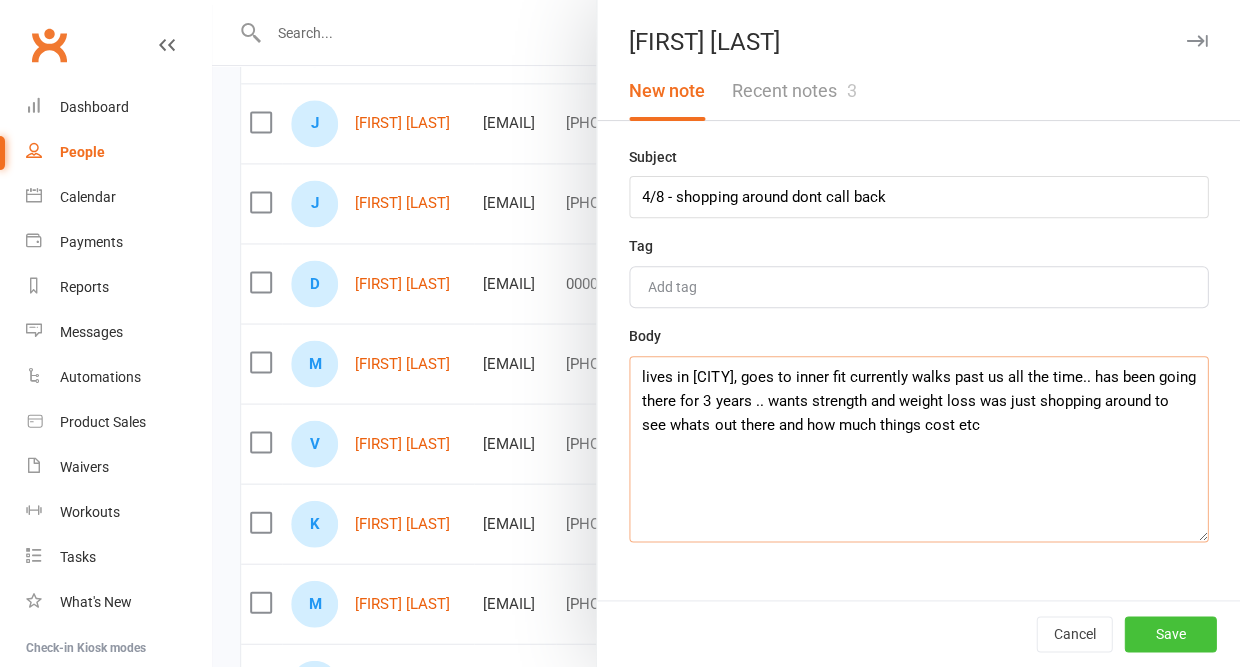 type on "lives in [CITY], goes to inner fit currently walks past us all the time.. has been going there for 3 years .. wants strength and weight loss was just shopping around to see whats out there and how much things cost etc" 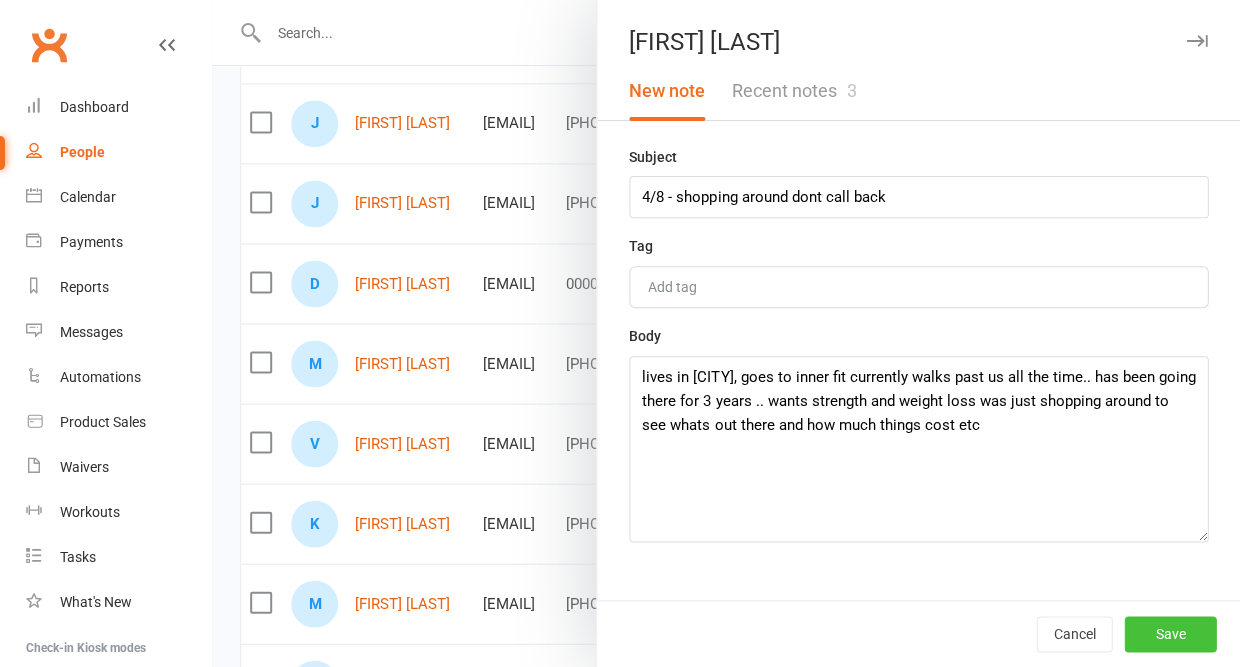 click on "Save" at bounding box center (1170, 634) 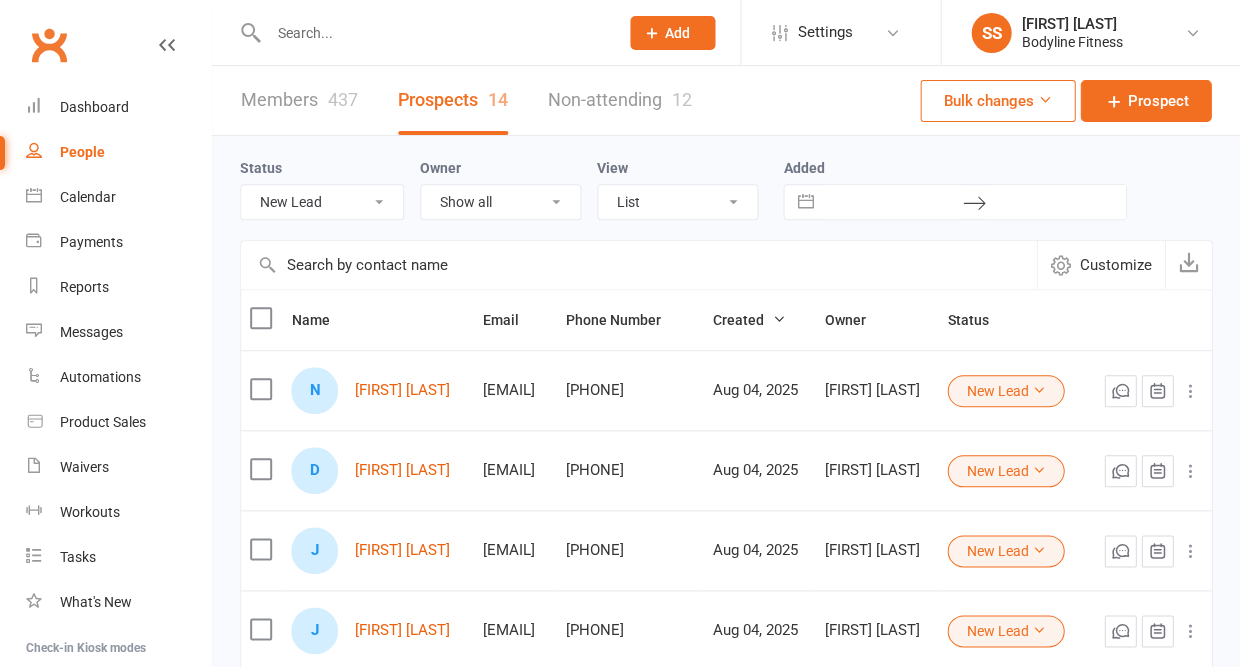 scroll, scrollTop: 0, scrollLeft: 0, axis: both 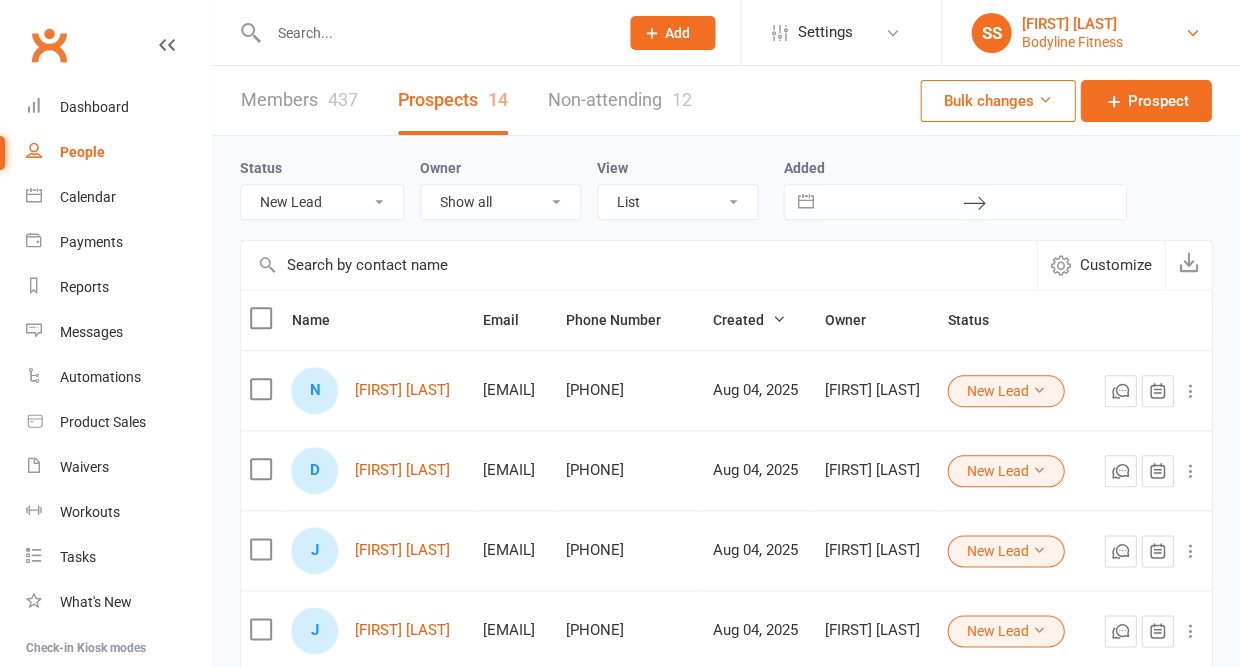 click on "Bodyline Fitness" at bounding box center (1071, 42) 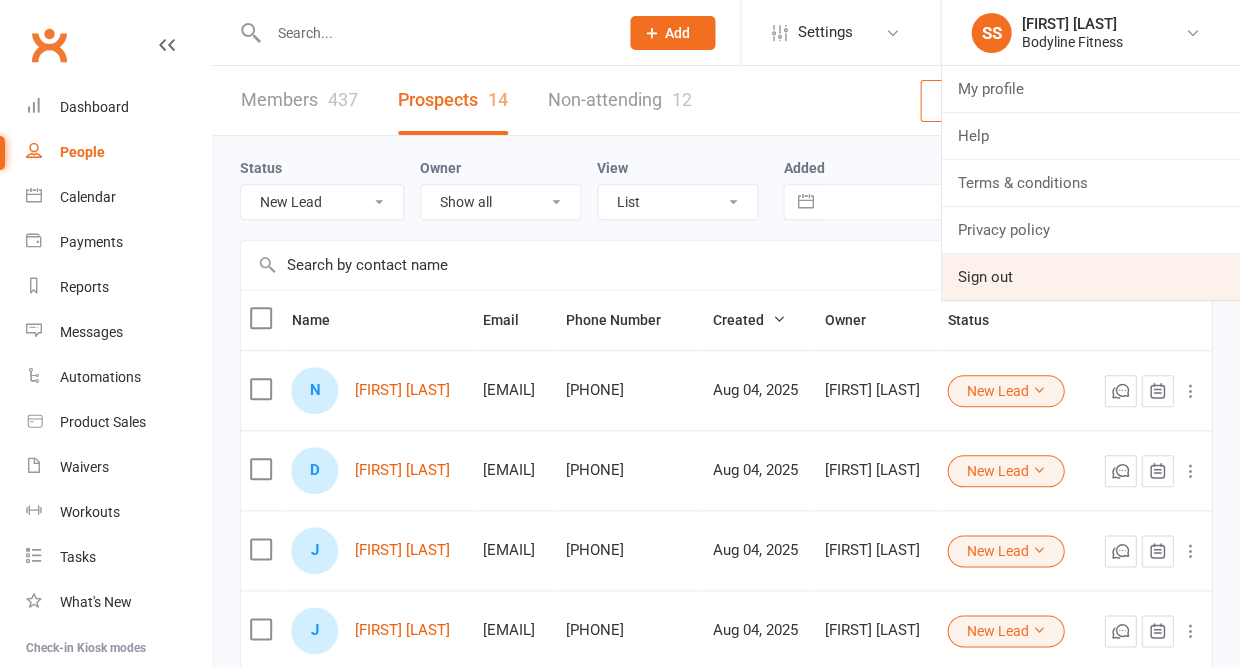 click on "Sign out" at bounding box center [1090, 277] 